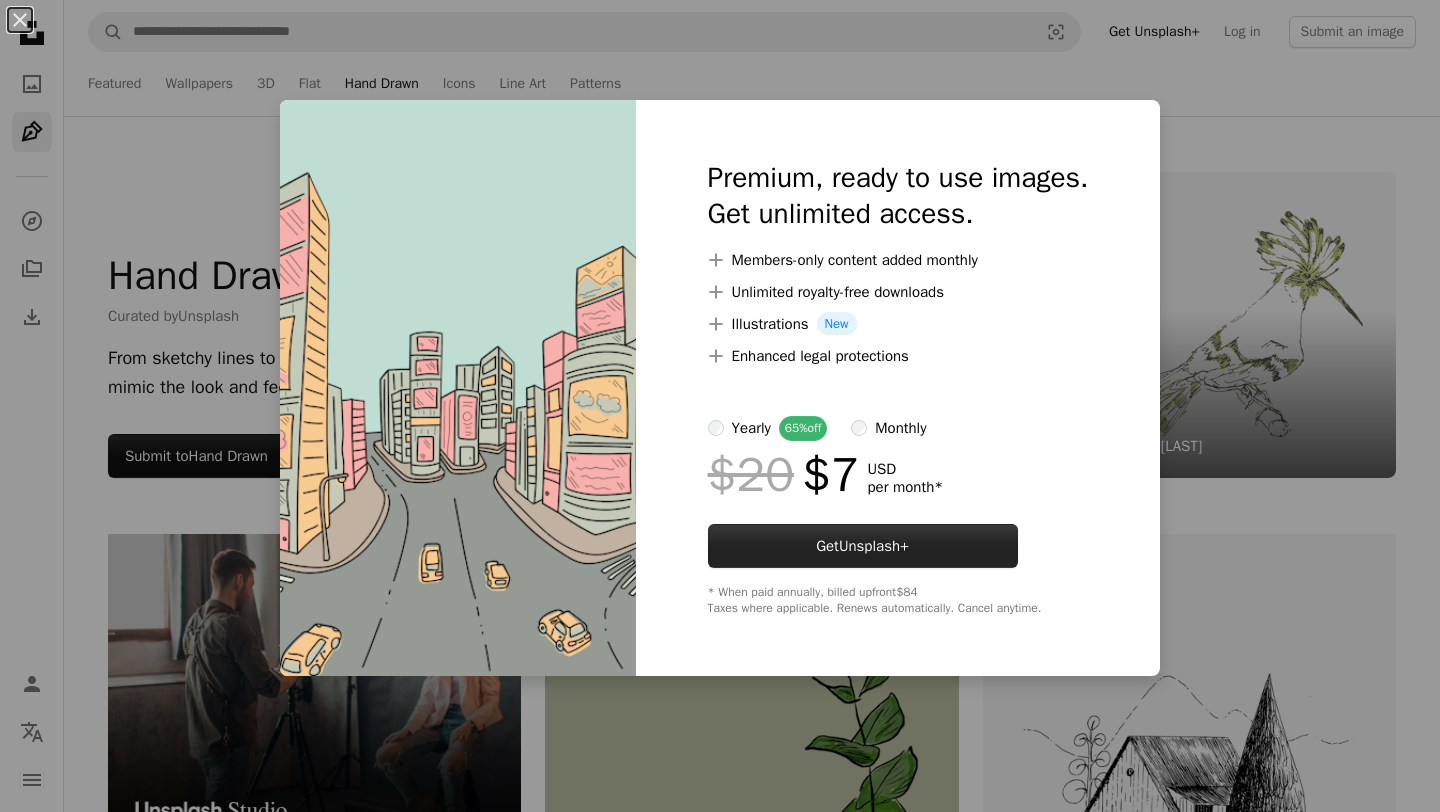 scroll, scrollTop: 2237, scrollLeft: 0, axis: vertical 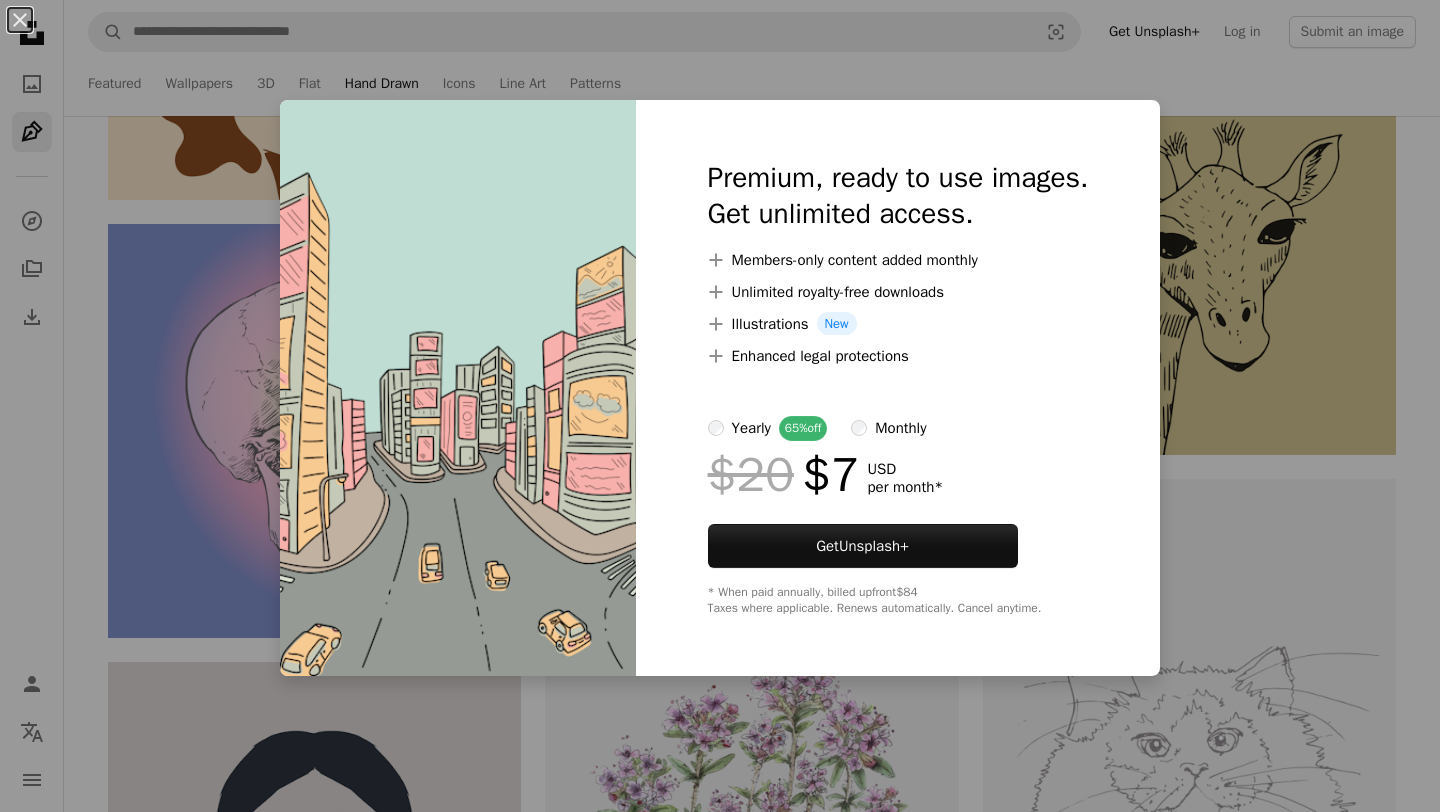 click on "An X shape Premium, ready to use images. Get unlimited access. A plus sign Members-only content added monthly A plus sign Unlimited royalty-free downloads A plus sign Illustrations  New A plus sign Enhanced legal protections yearly 65%  off monthly $20   $7 USD per month * Get  Unsplash+ * When paid annually, billed upfront  $84 Taxes where applicable. Renews automatically. Cancel anytime." at bounding box center (720, 406) 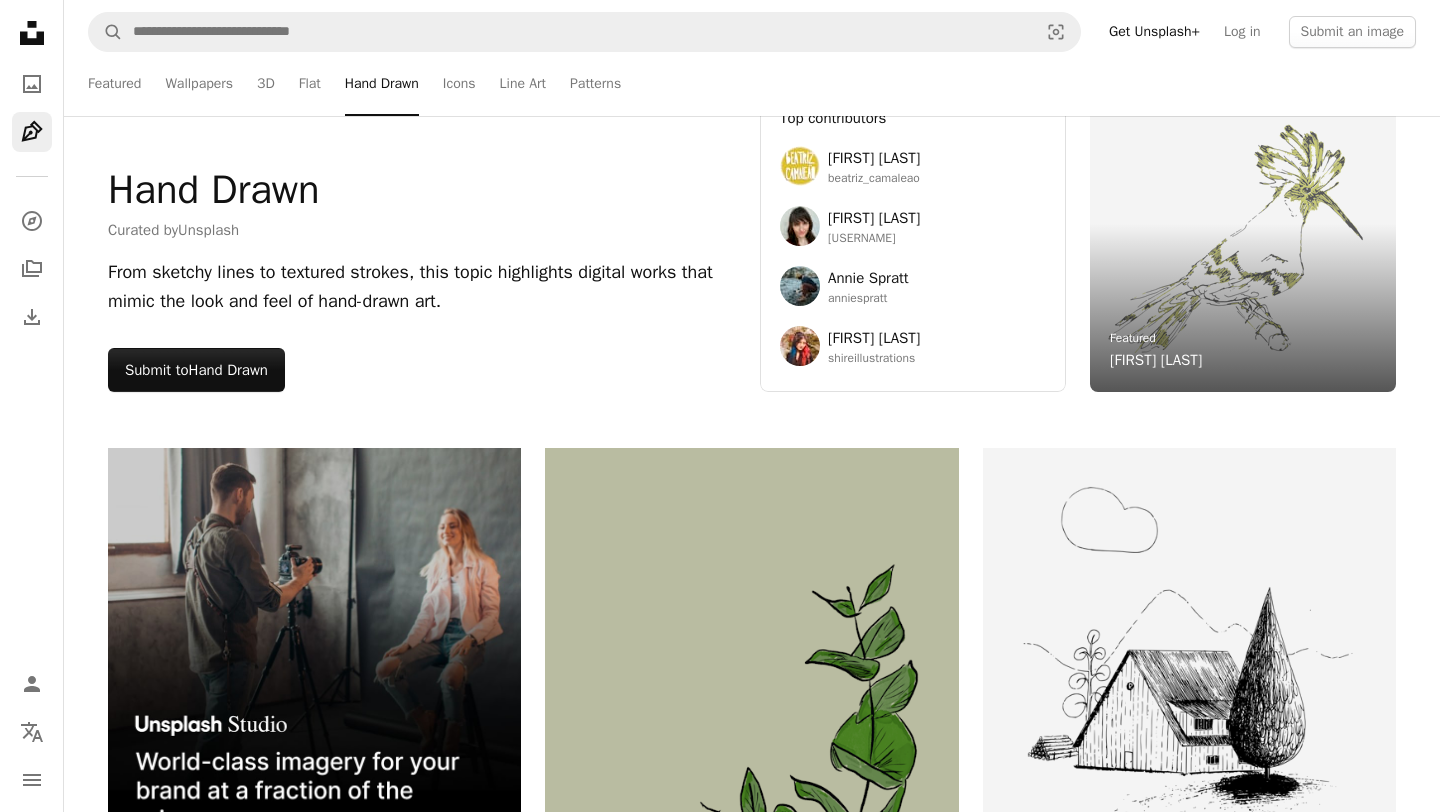 scroll, scrollTop: 0, scrollLeft: 0, axis: both 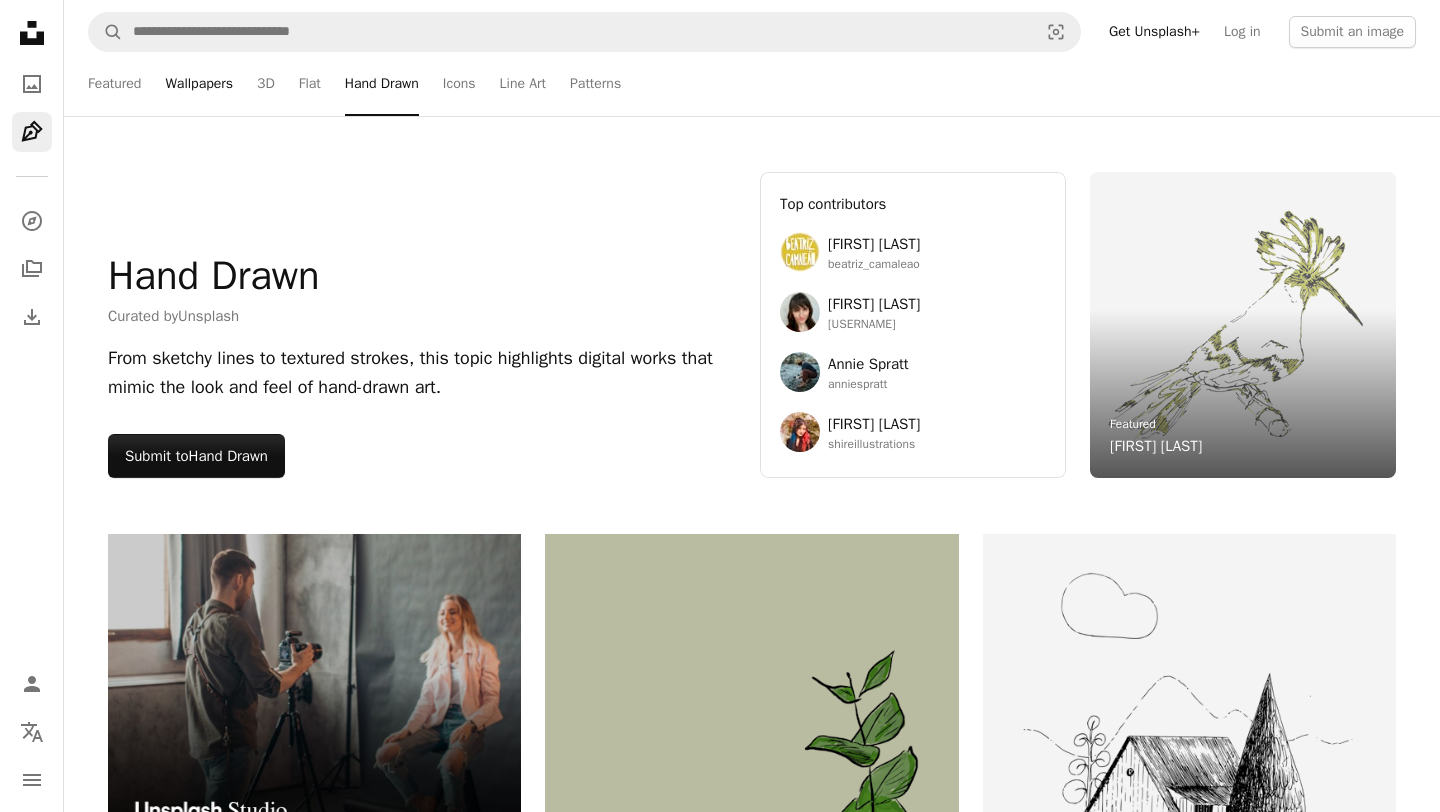 click on "Wallpapers" at bounding box center [199, 84] 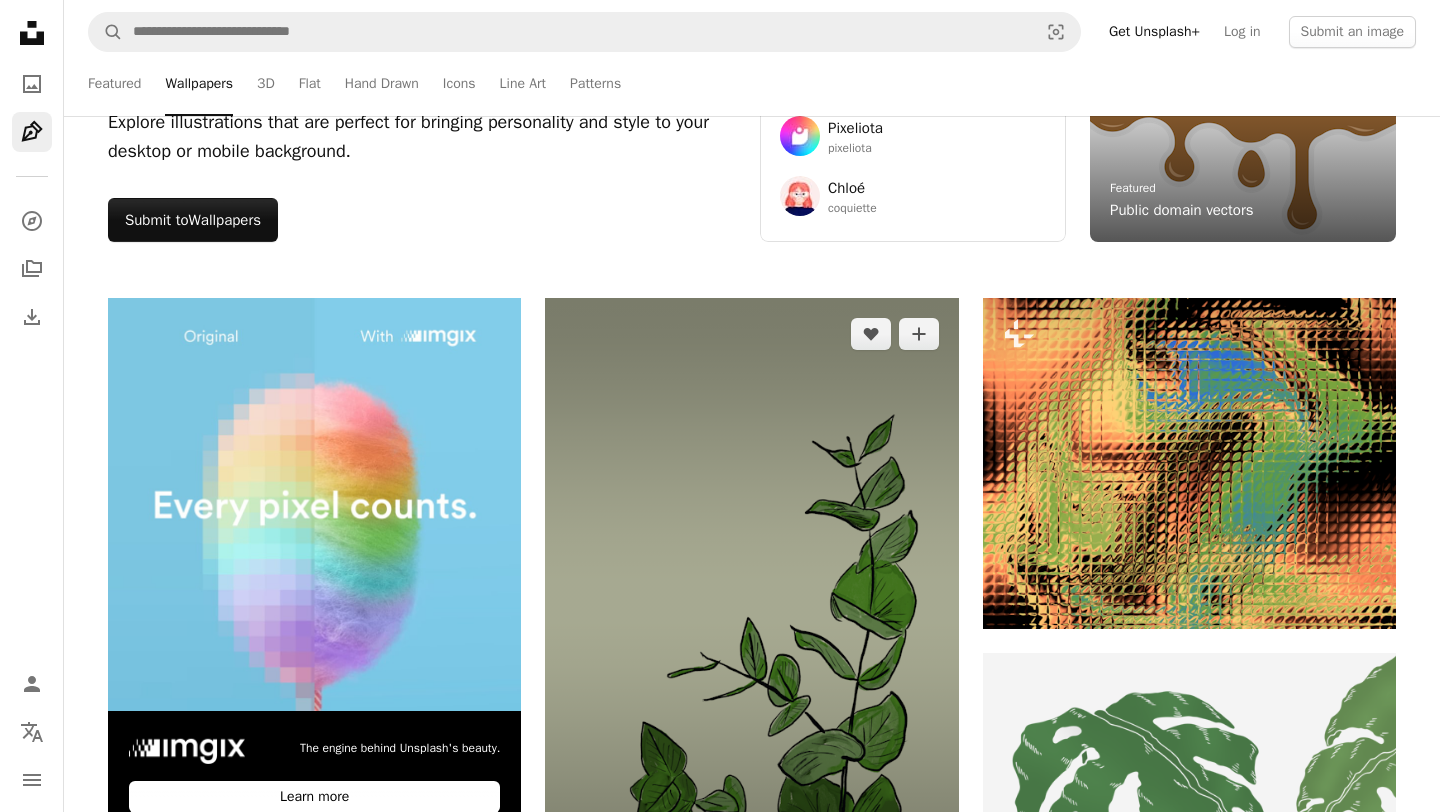 scroll, scrollTop: 0, scrollLeft: 0, axis: both 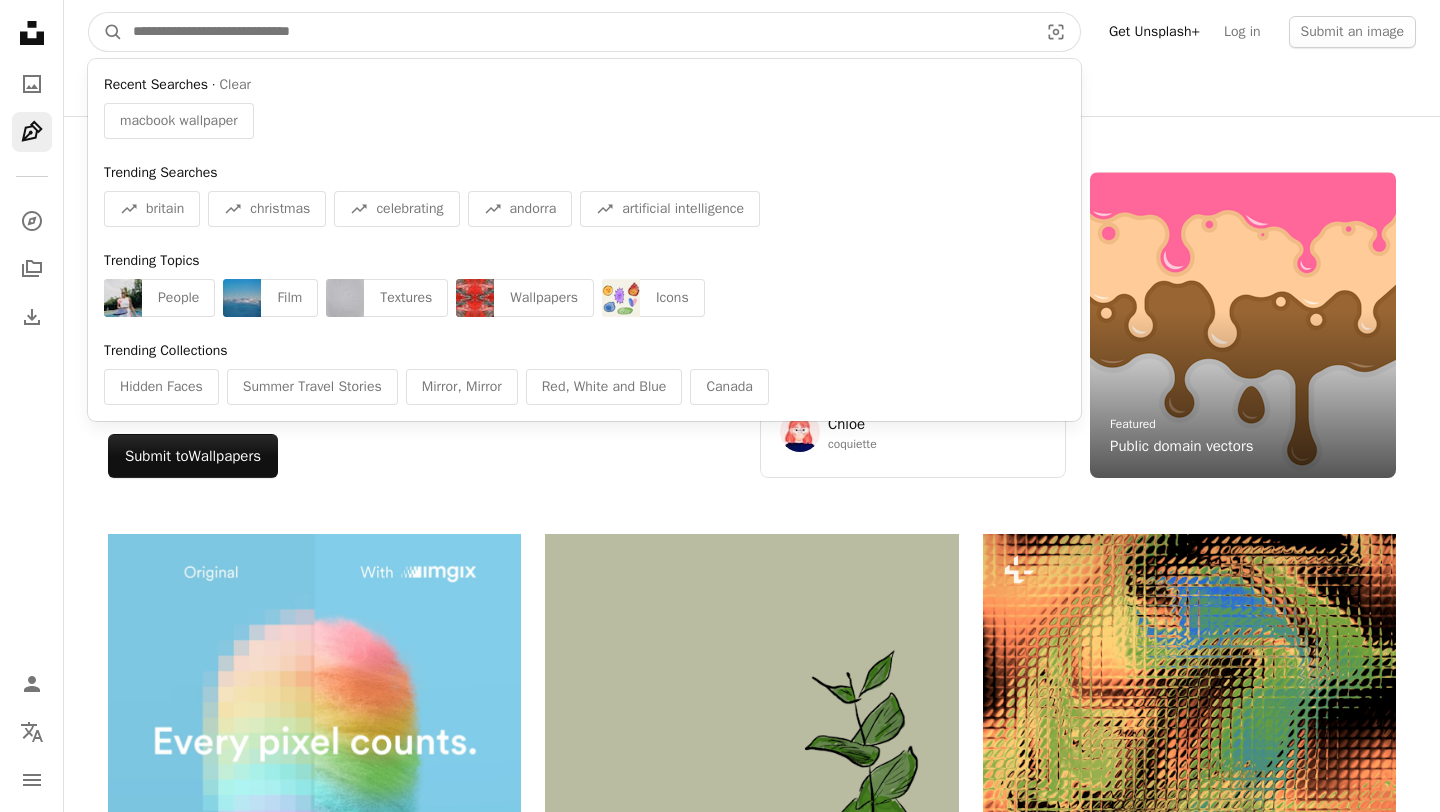 click at bounding box center (577, 32) 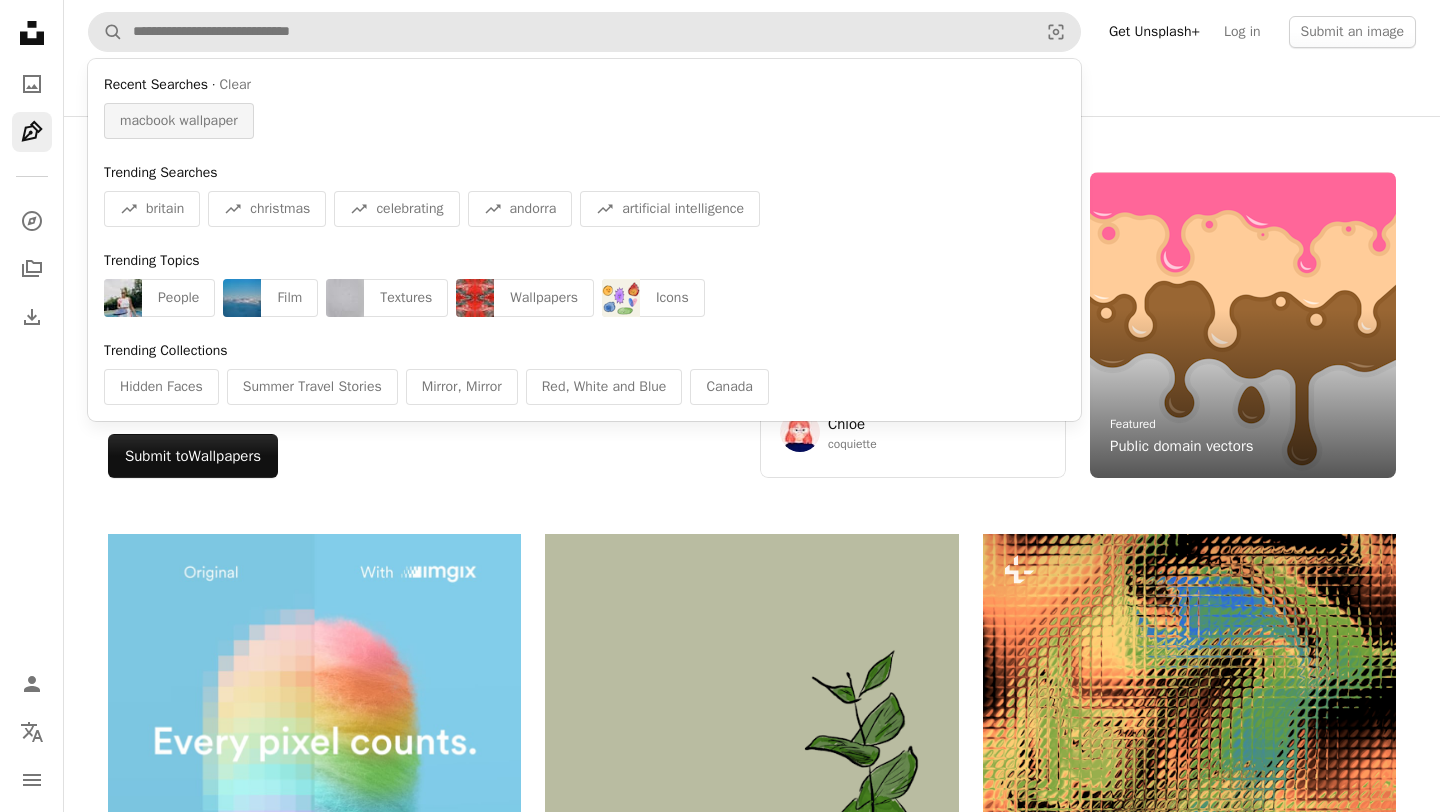 click on "macbook wallpaper" at bounding box center [179, 121] 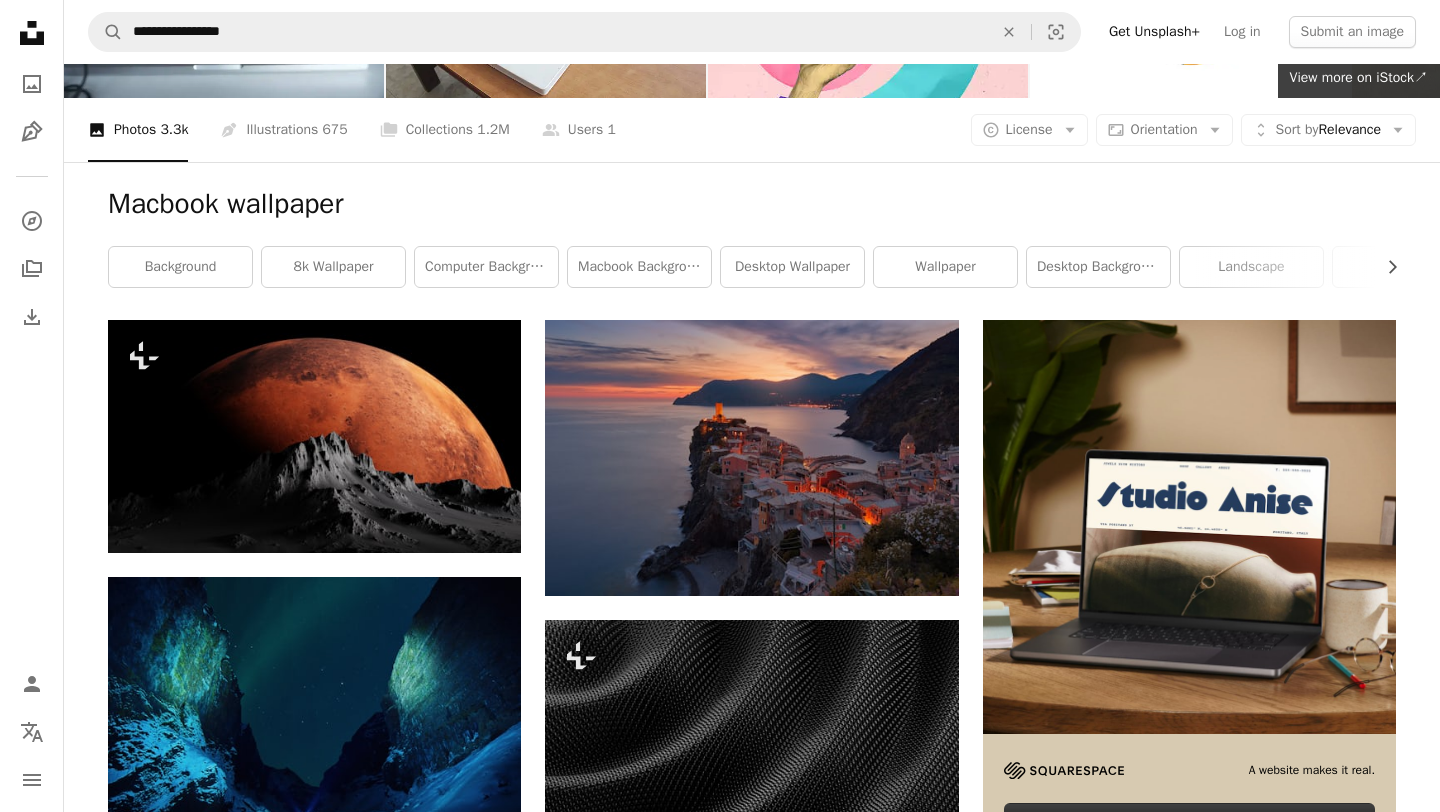 scroll, scrollTop: 180, scrollLeft: 0, axis: vertical 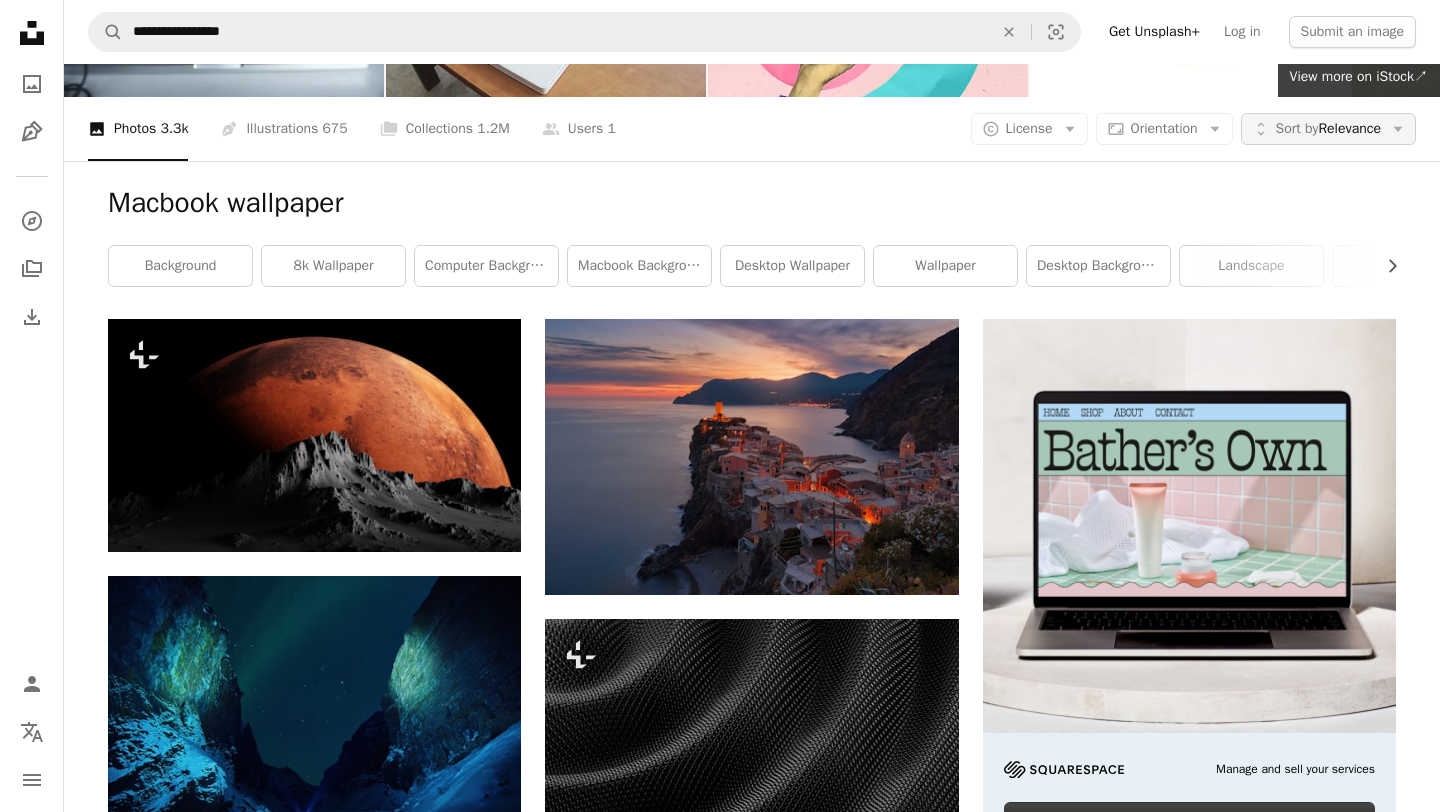 click on "Sort by" at bounding box center [1297, 128] 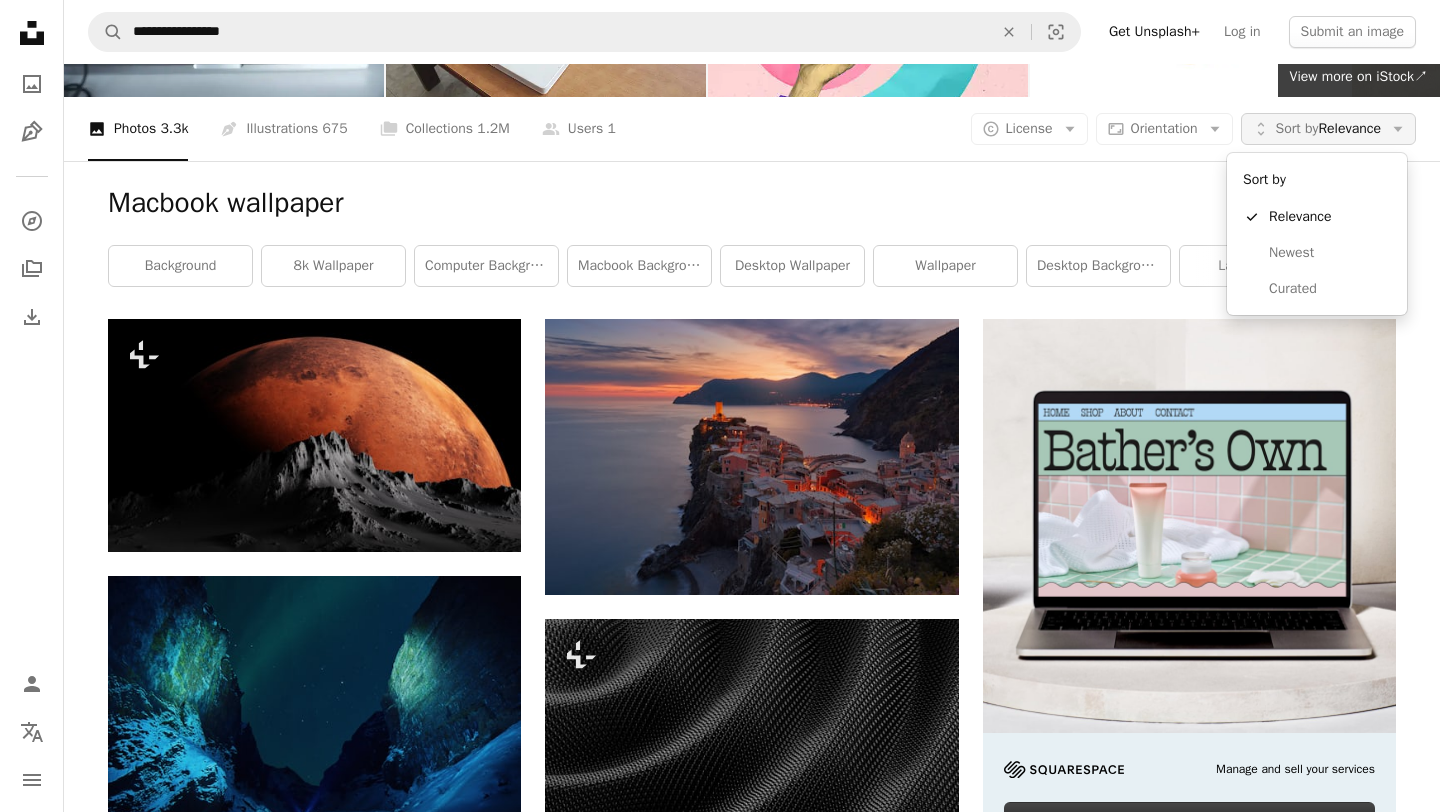click on "Unfold Sort by  Relevance Arrow down" at bounding box center (1328, 129) 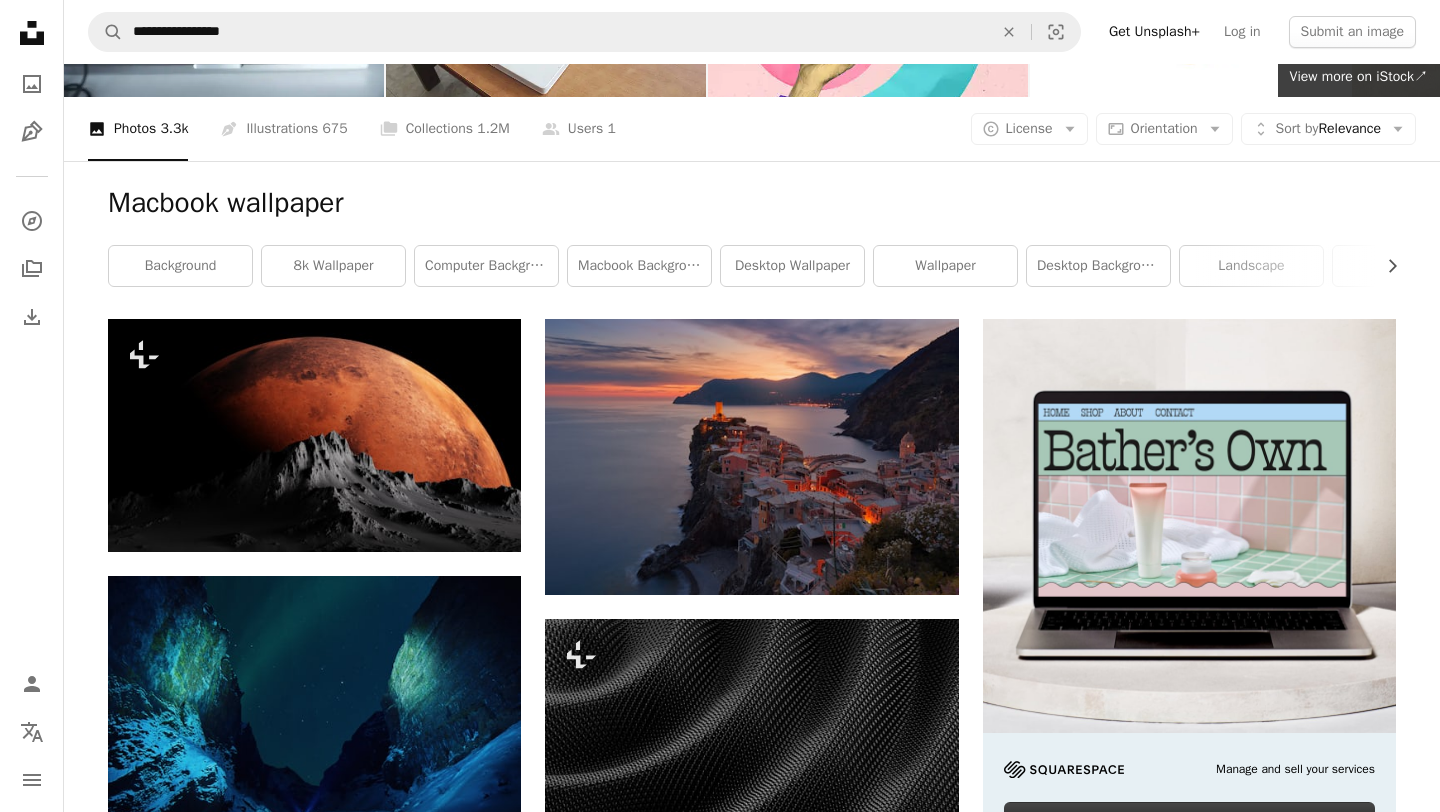 click on "A copyright icon © License Arrow down Aspect ratio Orientation Arrow down Unfold Sort by  Relevance Arrow down" at bounding box center [1193, 129] 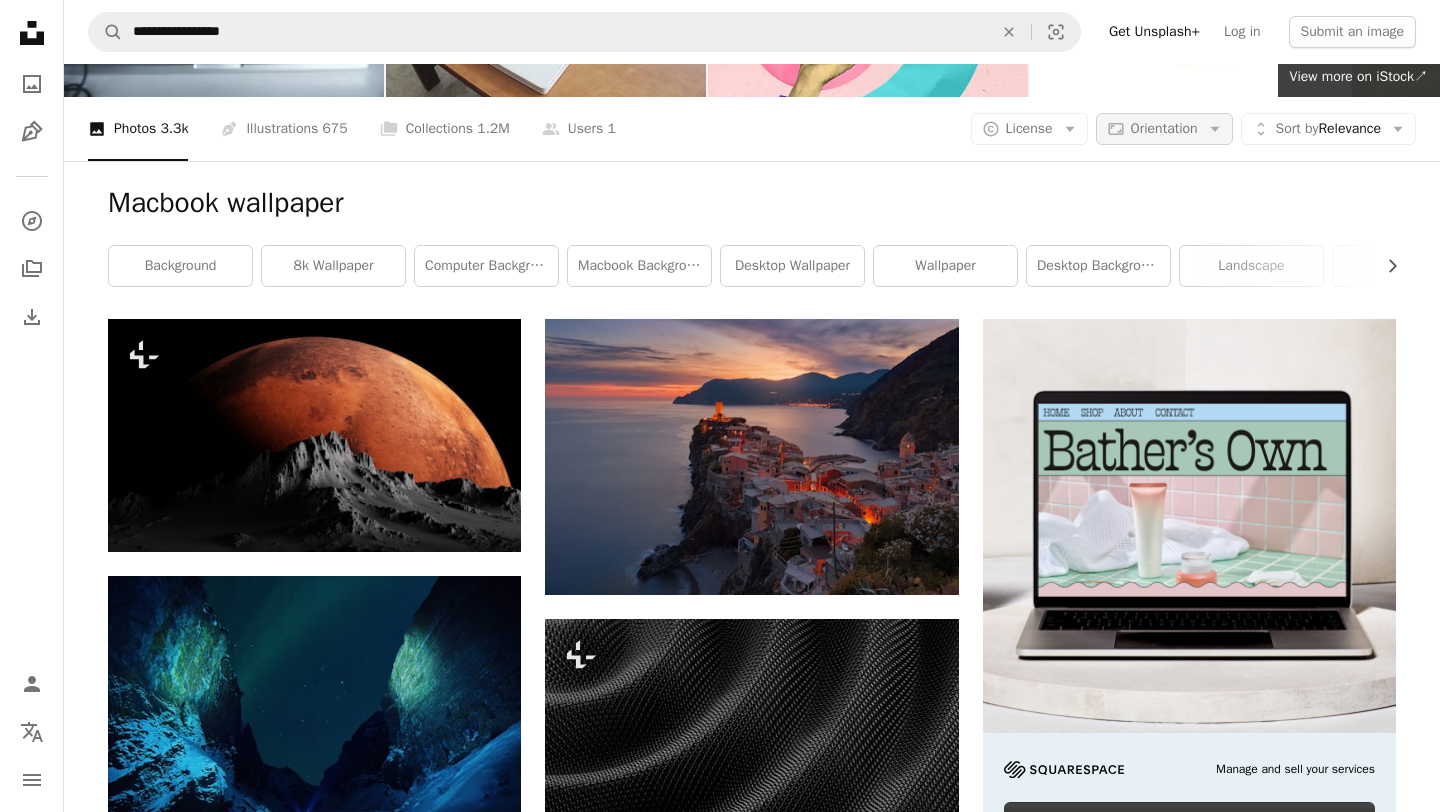 click on "Arrow down" 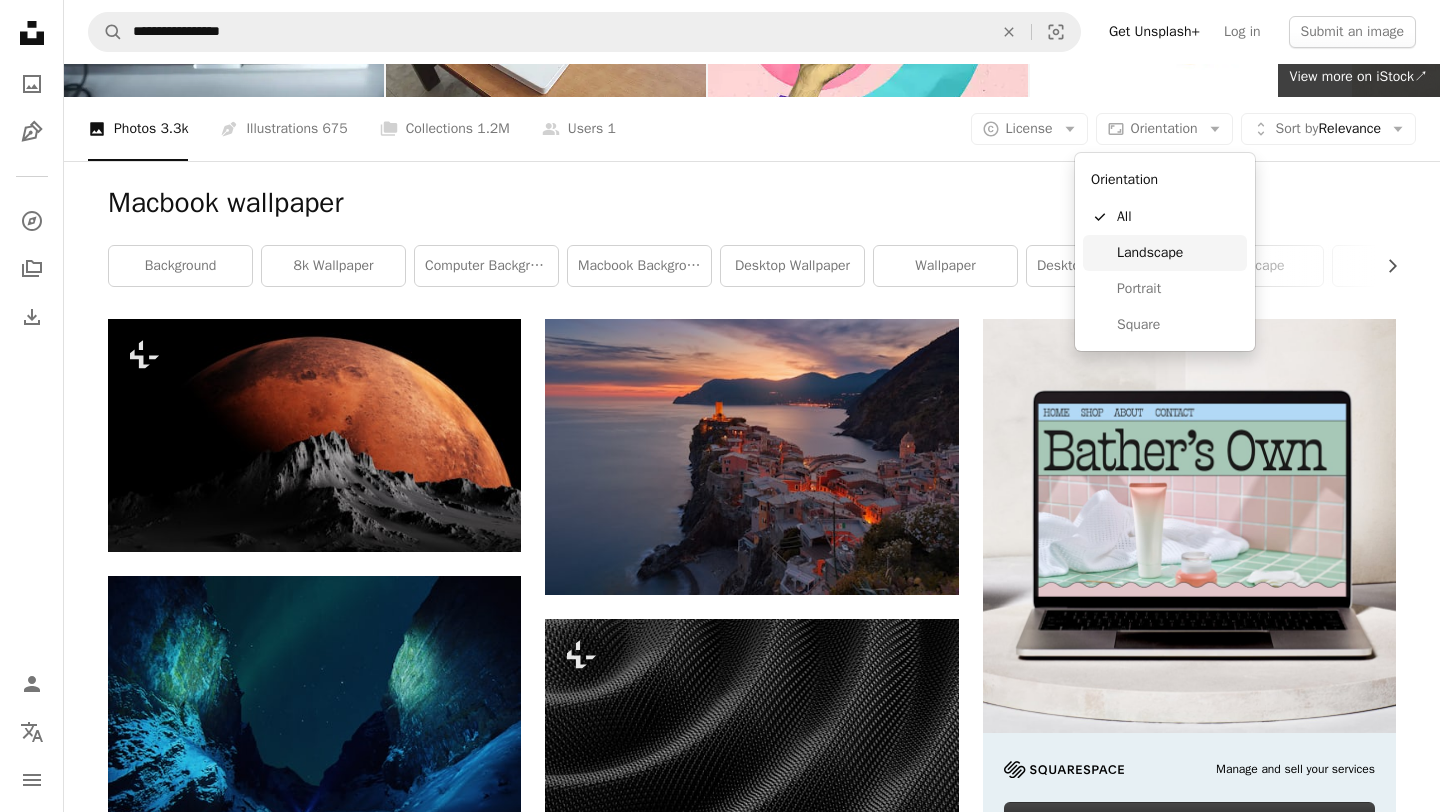 click on "Landscape" at bounding box center [1178, 253] 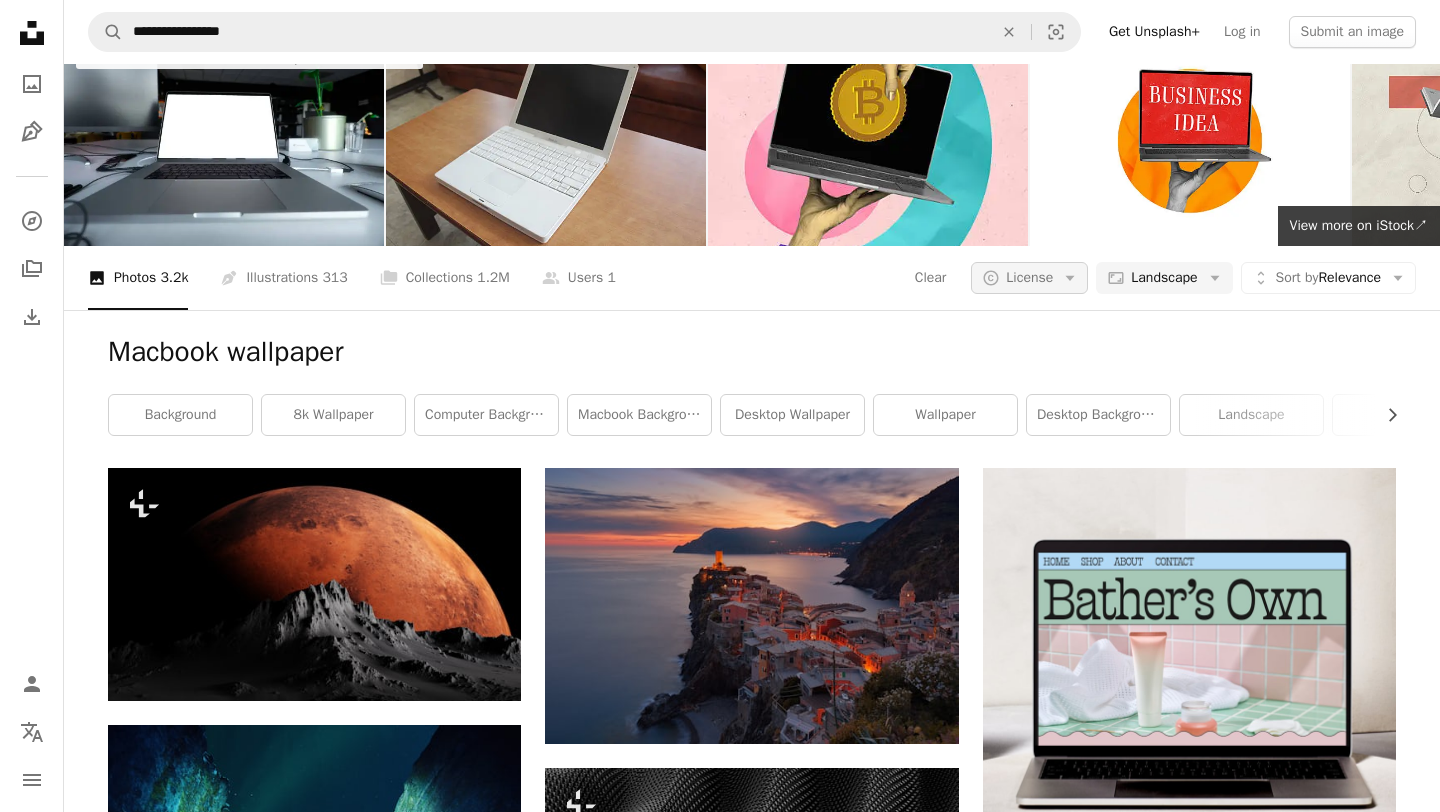 scroll, scrollTop: 18, scrollLeft: 0, axis: vertical 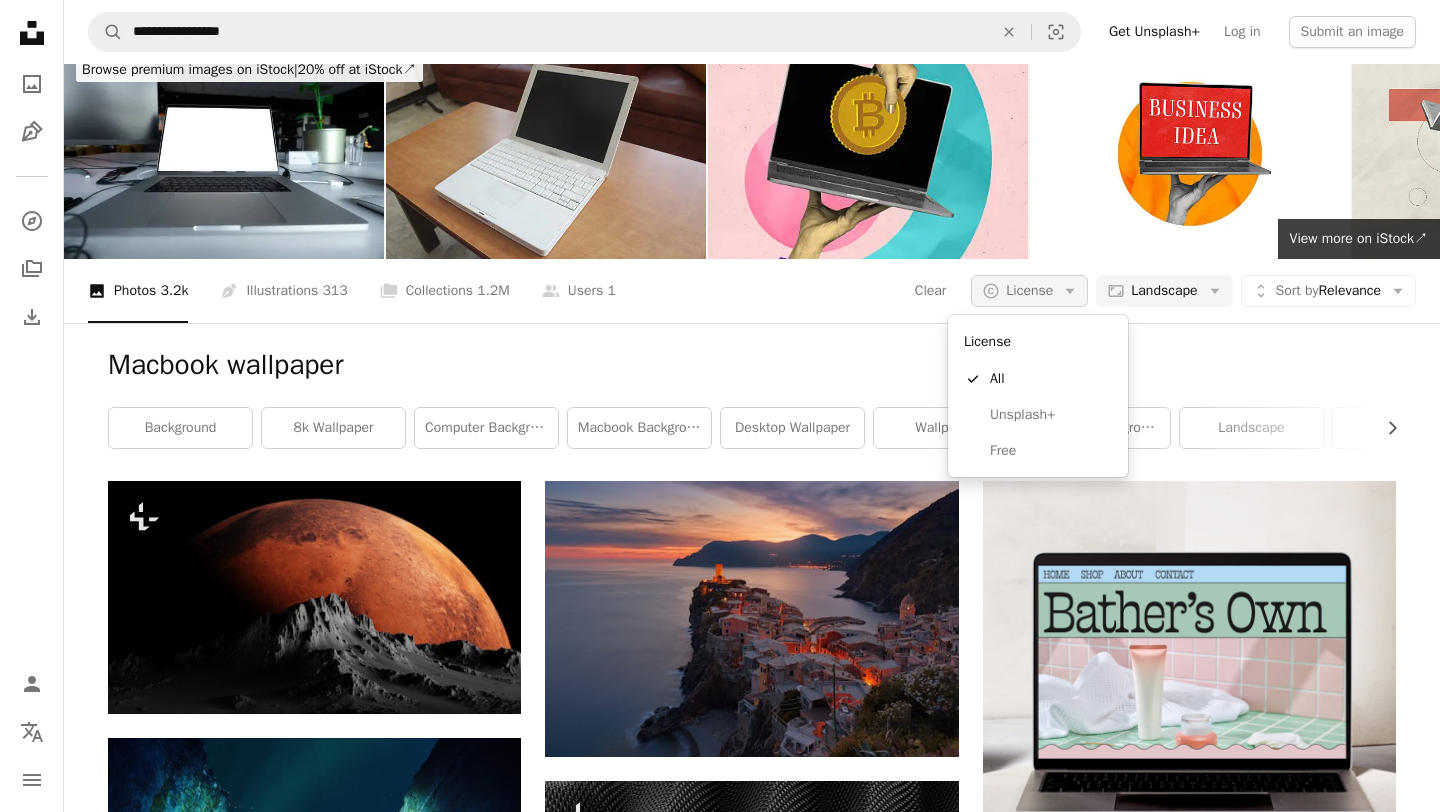 click on "A copyright icon © License Arrow down" at bounding box center (1029, 291) 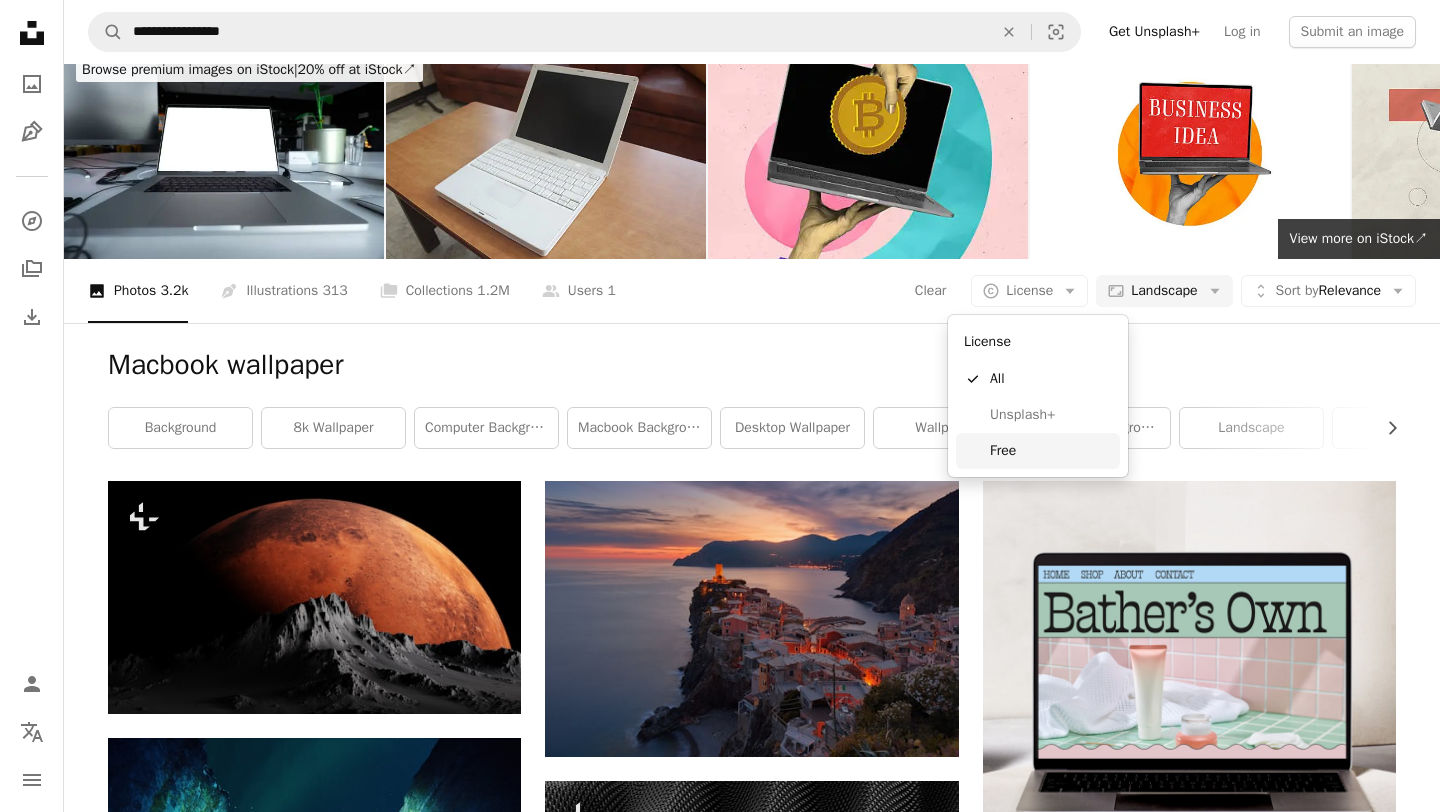 click on "Free" at bounding box center (1051, 451) 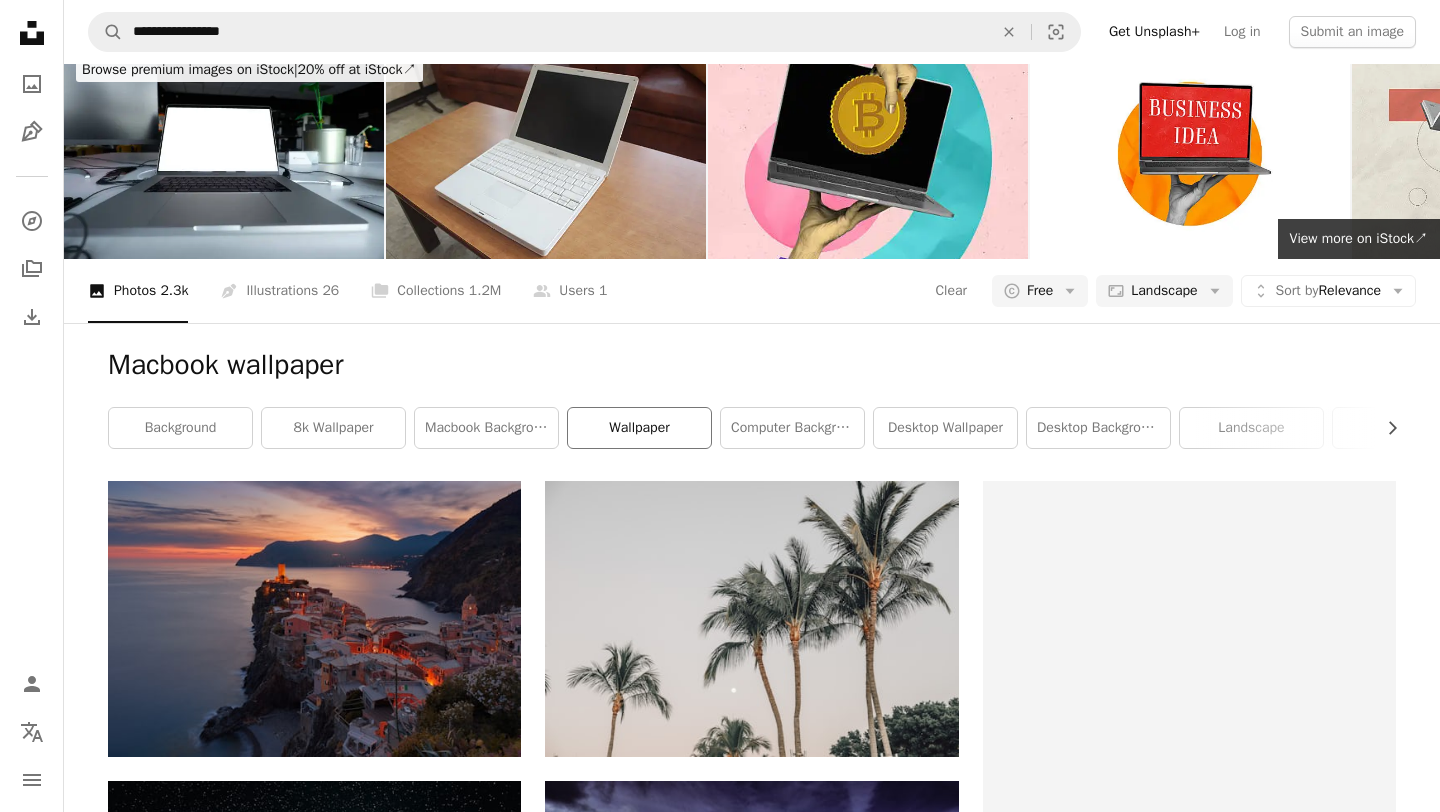 scroll, scrollTop: 0, scrollLeft: 0, axis: both 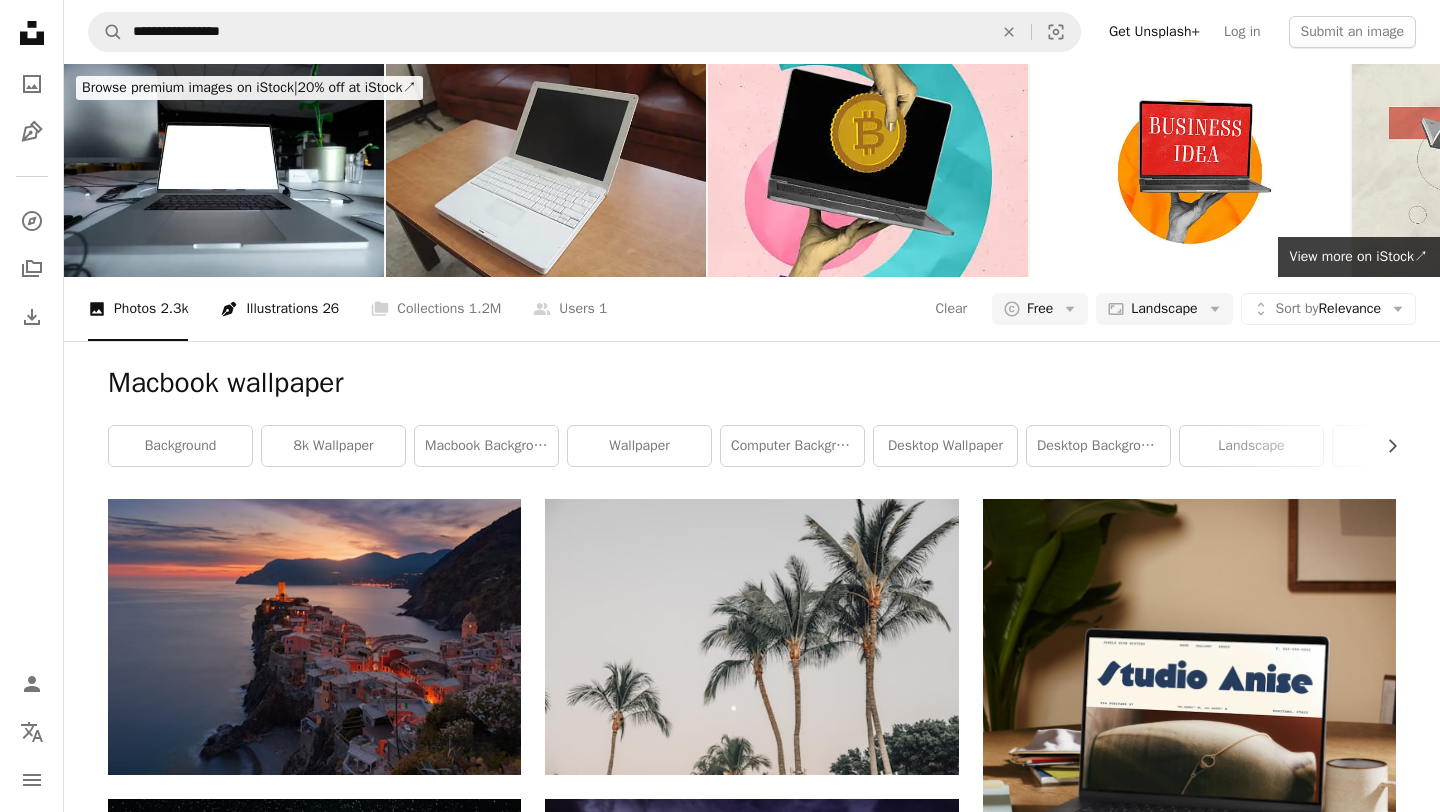 click on "Pen Tool Illustrations   26" at bounding box center [279, 309] 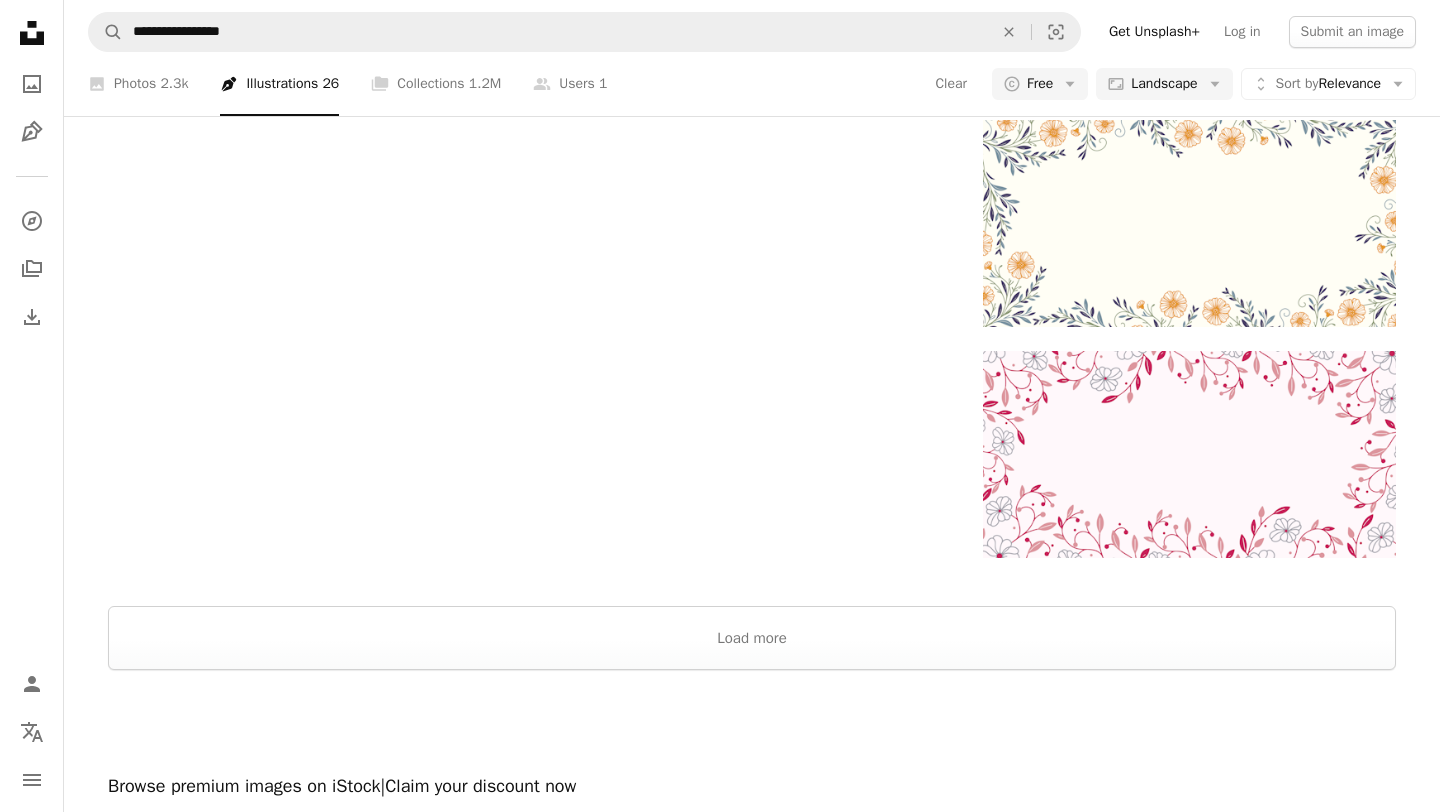 scroll, scrollTop: 2248, scrollLeft: 0, axis: vertical 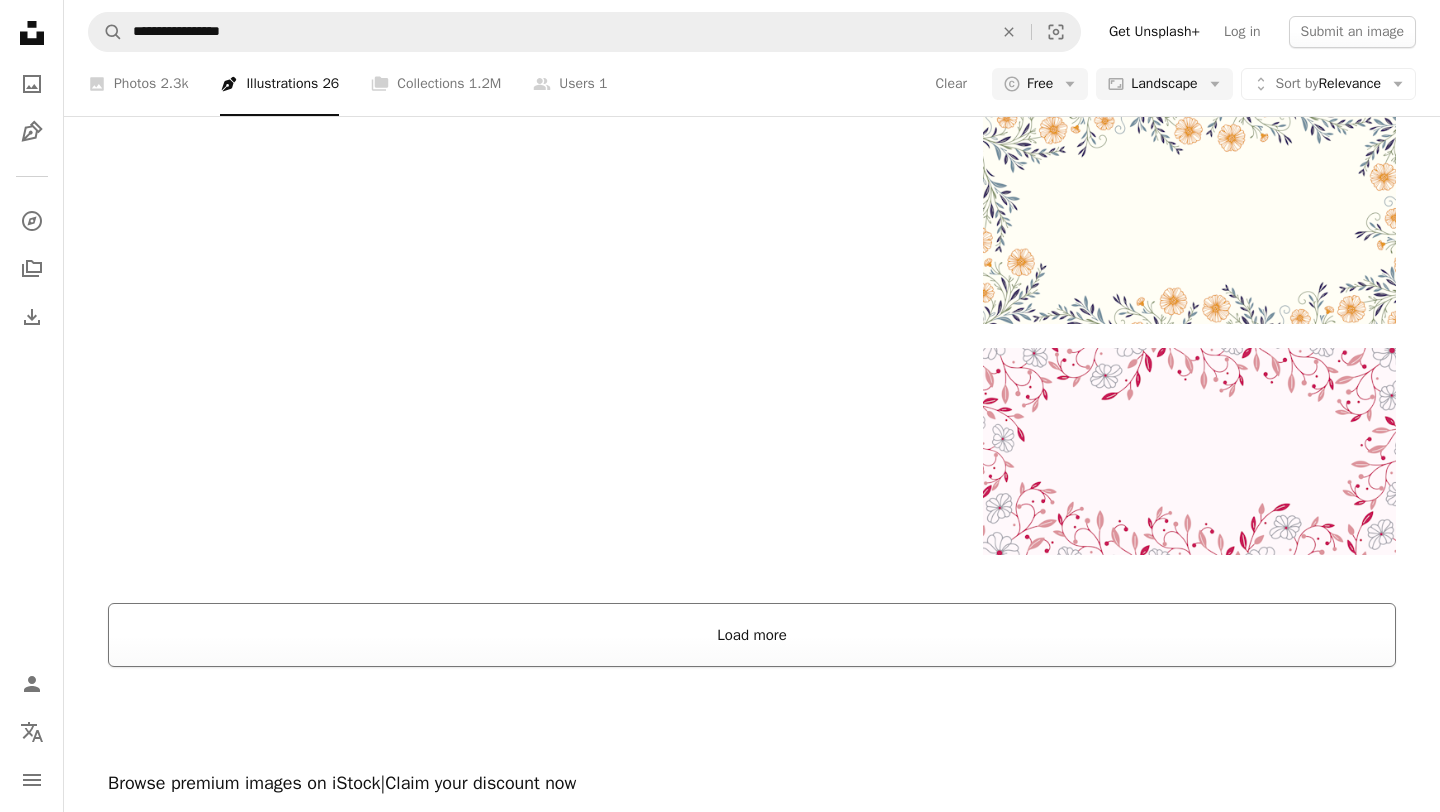 click on "Load more" at bounding box center [752, 635] 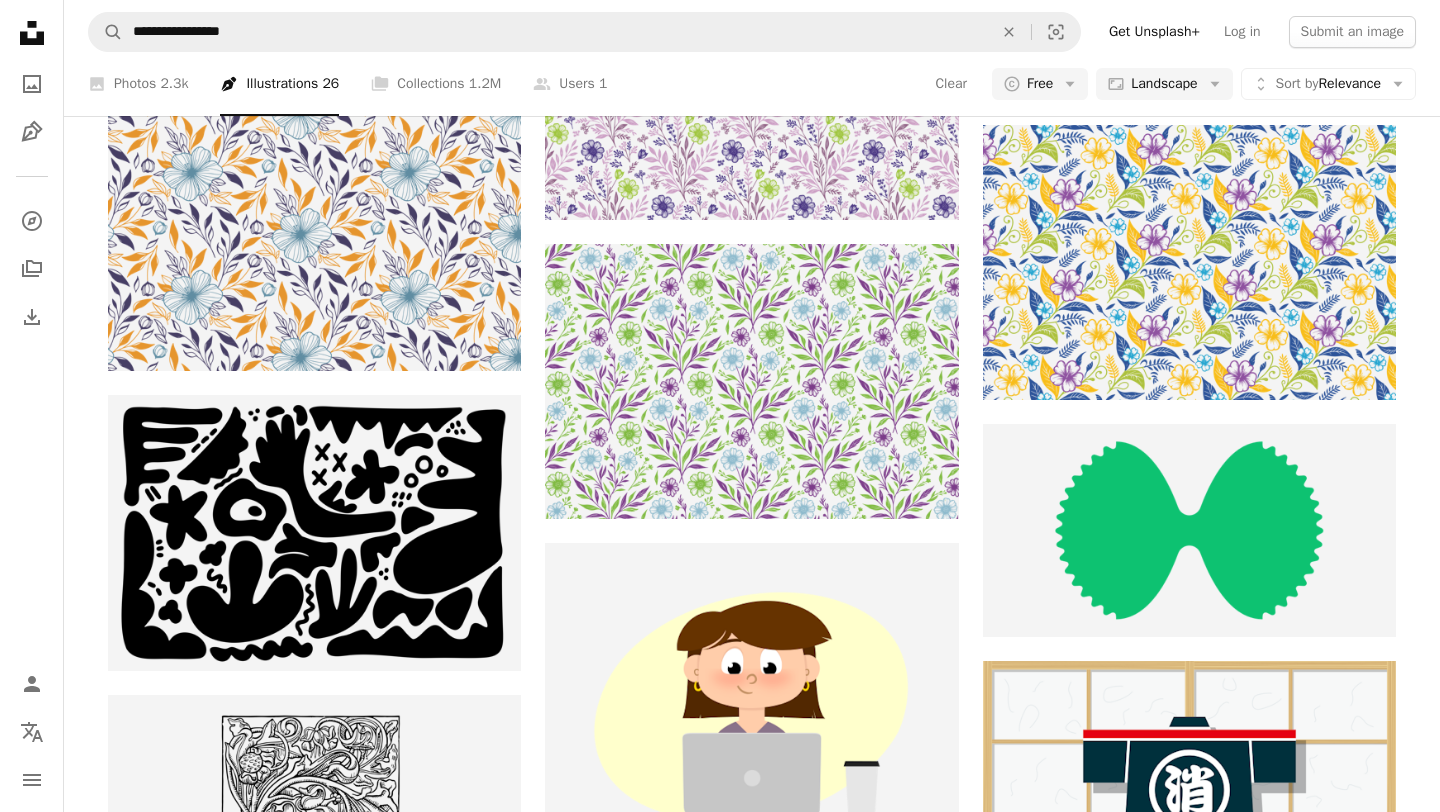 scroll, scrollTop: 14942, scrollLeft: 0, axis: vertical 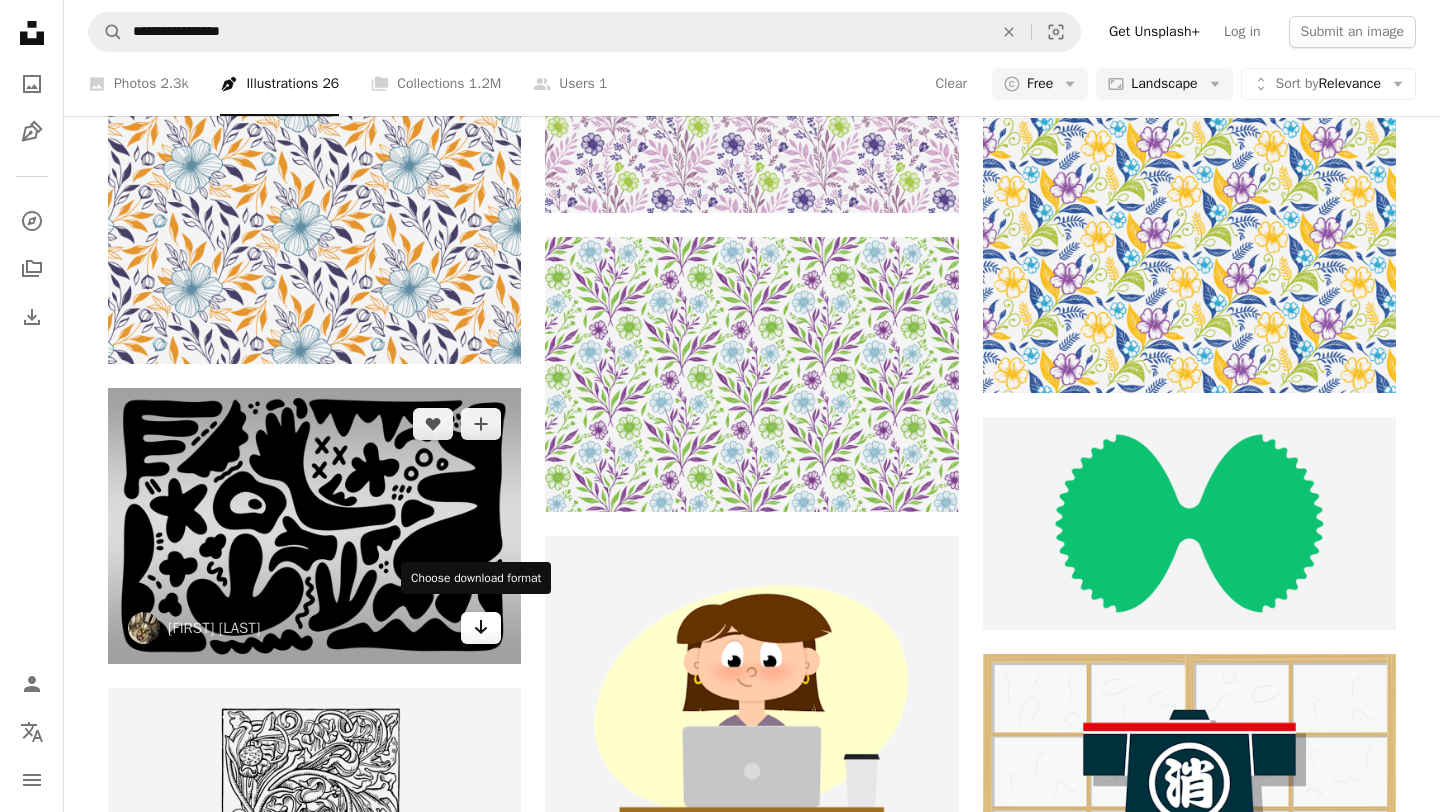 click on "Arrow pointing down" 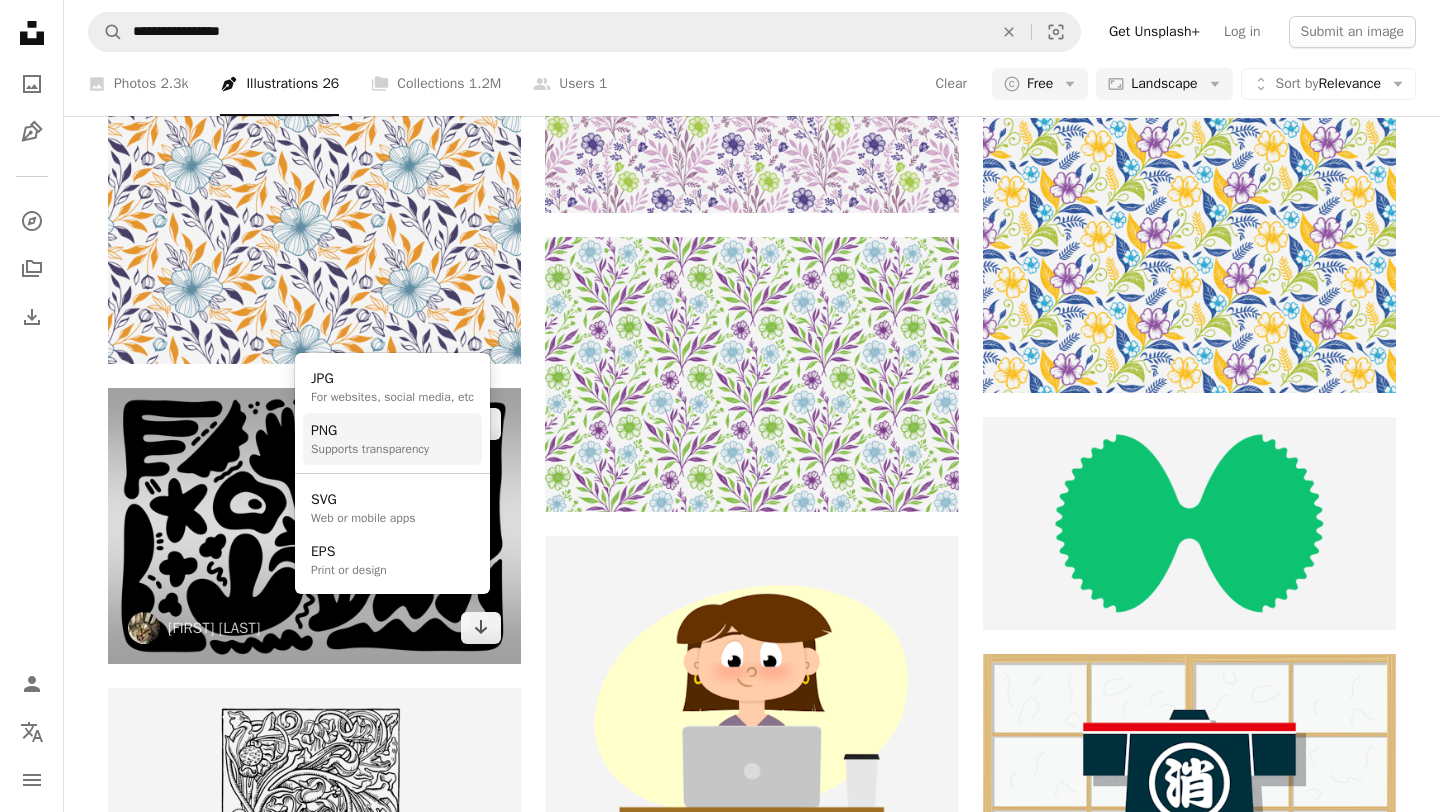 click on "PNG" at bounding box center (370, 431) 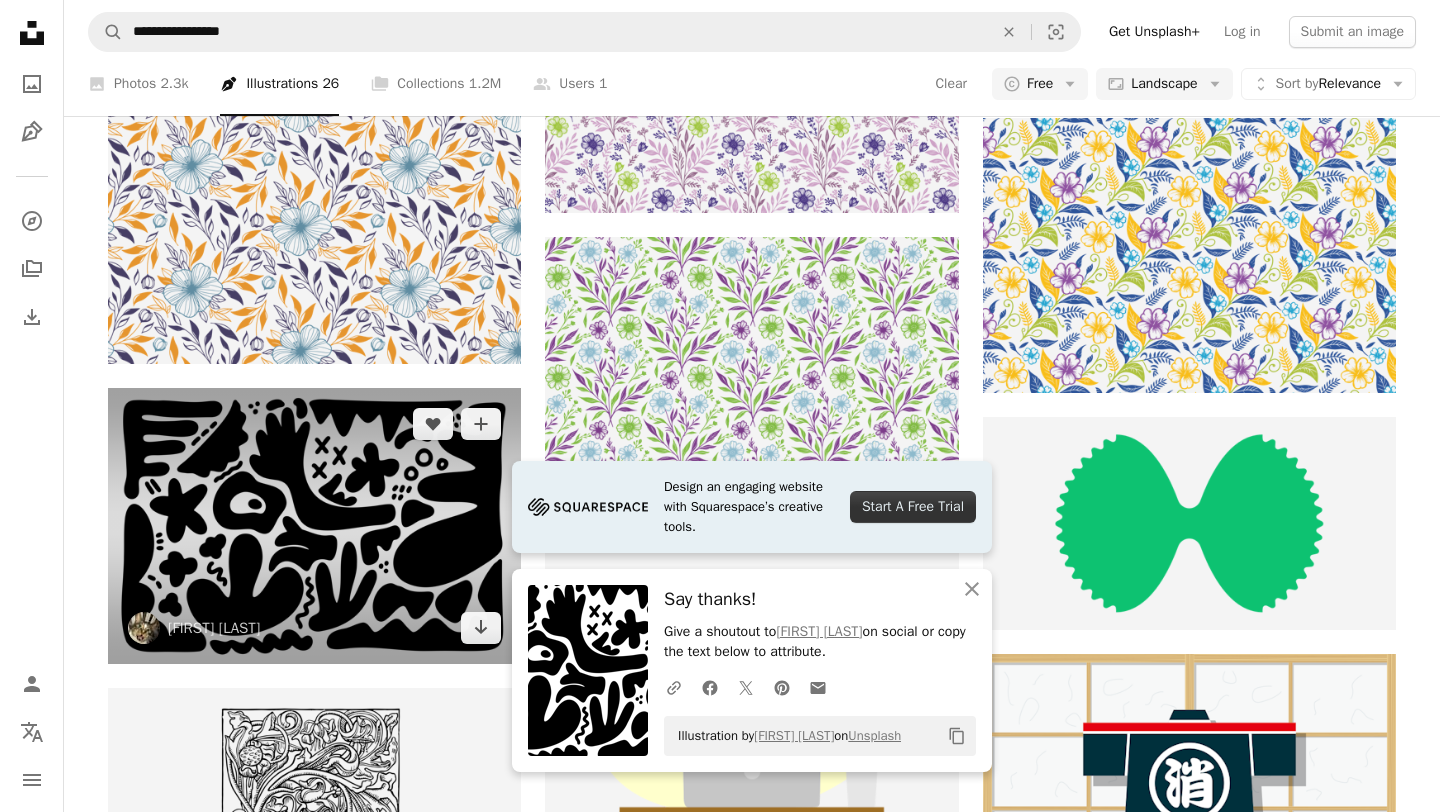 click at bounding box center [314, 526] 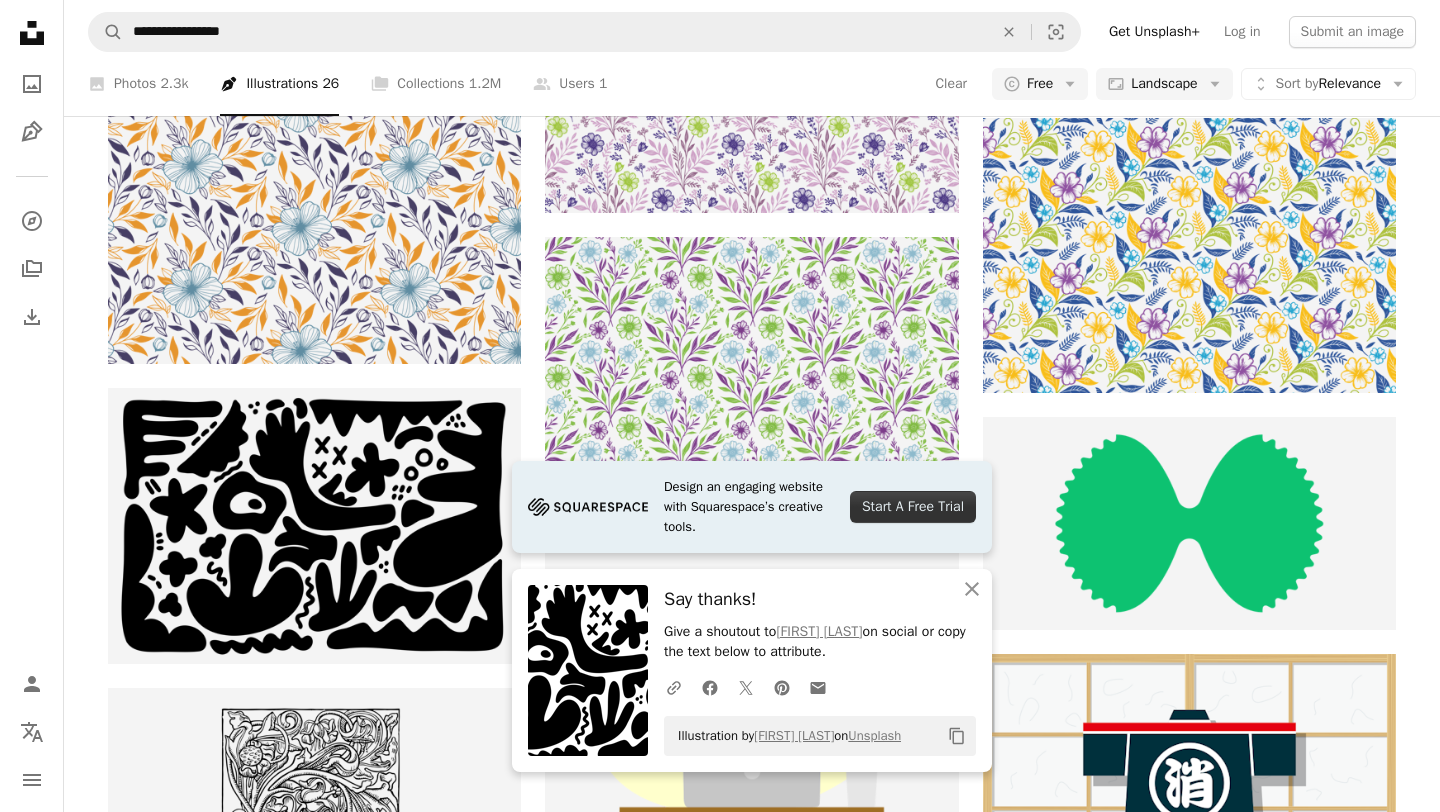 click on "A heart A plus sign [FIRST] [LAST] Available for hire A checkmark inside of a circle Arrow pointing down A heart A plus sign M [LAST] Available for hire A checkmark inside of a circle Arrow pointing down A heart A plus sign M [LAST] Available for hire A checkmark inside of a circle Arrow pointing down A heart A plus sign [FIRST] [LAST] Arrow pointing down A heart A plus sign M [LAST] Available for hire A checkmark inside of a circle Arrow pointing down A heart A plus sign M [LAST] Available for hire A checkmark inside of a circle Arrow pointing down A heart A plus sign [FIRST] [LAST] Arrow pointing down A heart A plus sign [FIRST] [LAST] Available for hire A checkmark inside of a circle Arrow pointing down A heart A plus sign M [LAST] Available for hire A checkmark inside of a circle Arrow pointing down A heart A plus sign [FIRST] [LAST] Arrow pointing down On-brand and on budget images for your next campaign Learn More A heart A plus sign M [LAST] Available for hire A heart H M" at bounding box center [752, -5031] 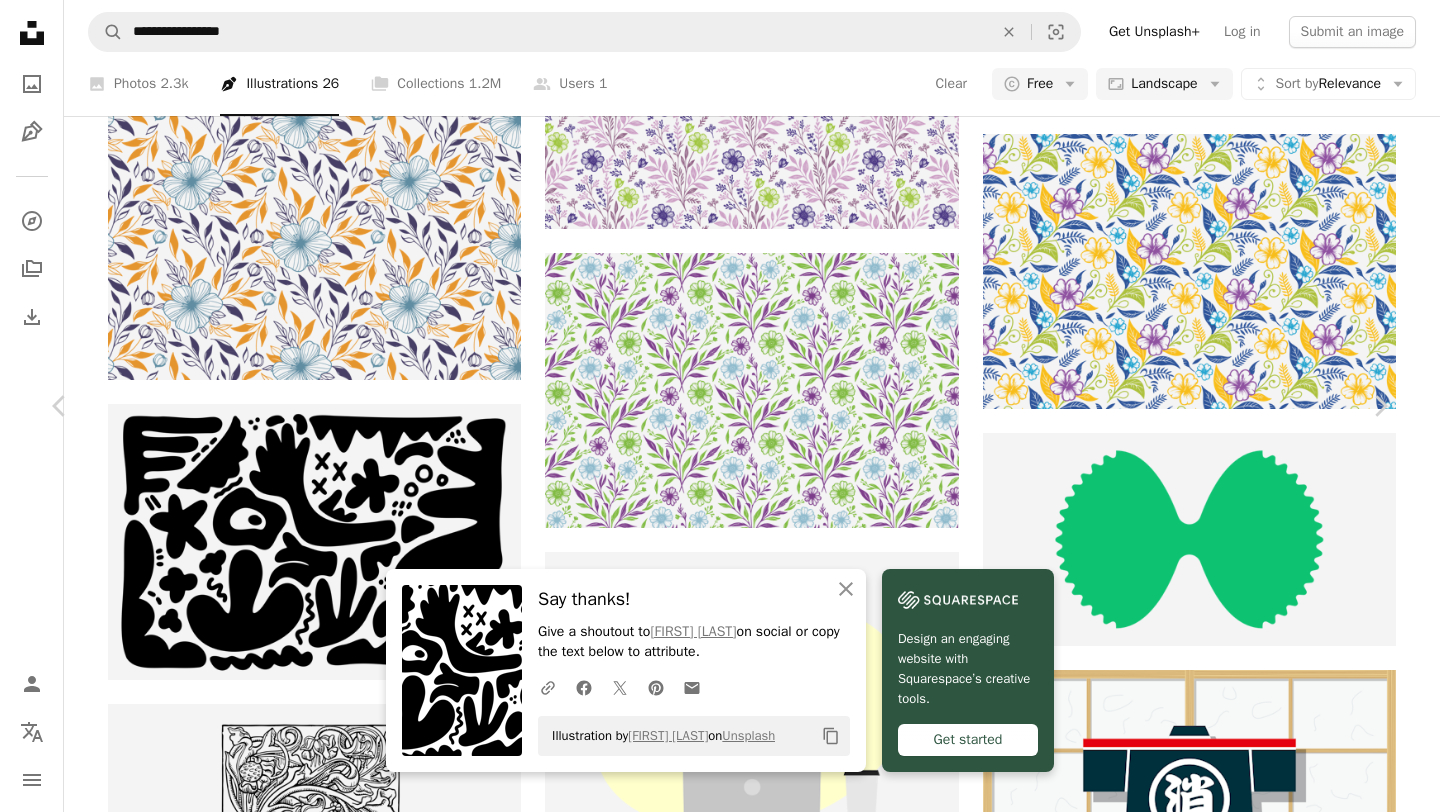 scroll, scrollTop: 14827, scrollLeft: 0, axis: vertical 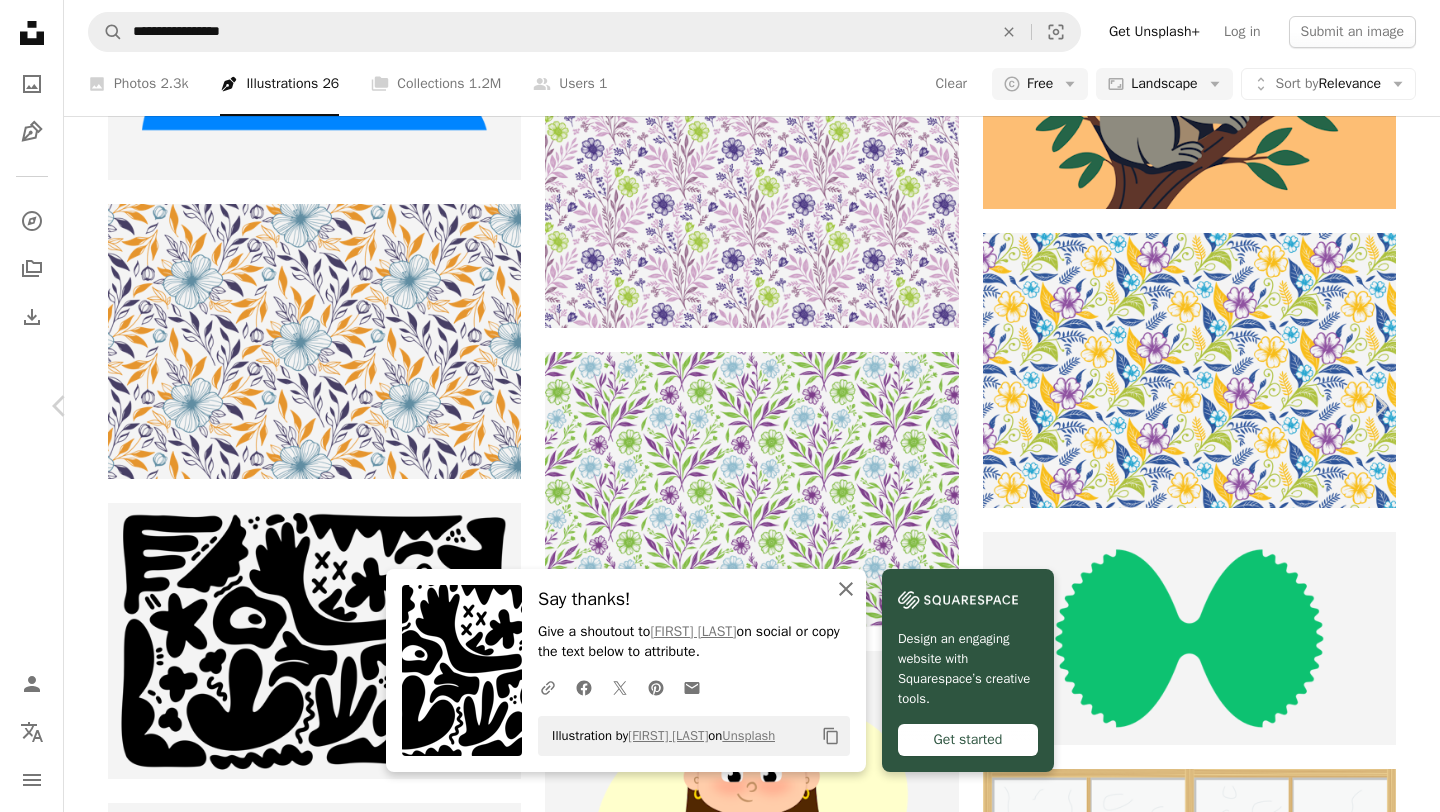 click on "An X shape" 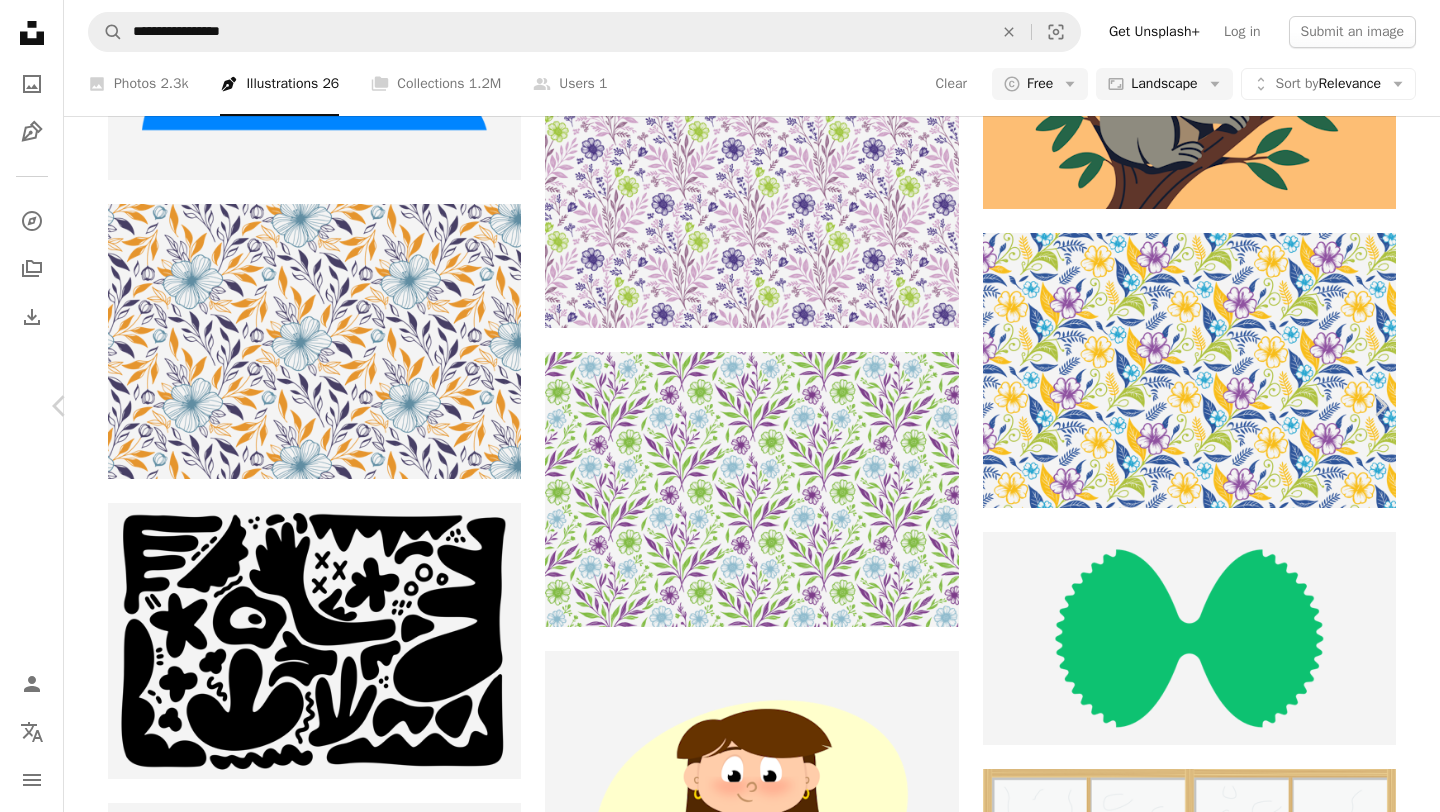 click on "An X shape Chevron left Chevron right [FIRST] [LAST] [FIRST][LAST] A heart A plus sign Download free Chevron down Zoom in Views 48,713 Downloads 320 Featured in Illustrations , Wallpapers A forward-right arrow Share Info icon Info More Actions Hand drawn abstract shapes Calendar outlined Published on March [DATE], [YEAR] Safety Free to use under the Unsplash License wallpaper abstract art hearts shapes abstract shapes hand drawn silhouettes Free images Browse premium related images on iStock | Save 20% with code UNSPLASH20 View more on iStock ↗ Related images Plus sign for Unsplash+ A heart A plus sign [FIRST] [LAST] For Unsplash+ A lock Download Plus sign for Unsplash+ A heart A plus sign [FIRST] [LAST] For Unsplash+ A lock Download Plus sign for Unsplash+ A heart A plus sign [FIRST] [LAST] For Unsplash+ A lock A heart A plus sign [FIRST] [LAST] Available for hire A checkmark inside of a circle Arrow pointing down Plus sign for Unsplash+ A heart A plus sign HJ Project For Unsplash+ A lock" at bounding box center [720, 4903] 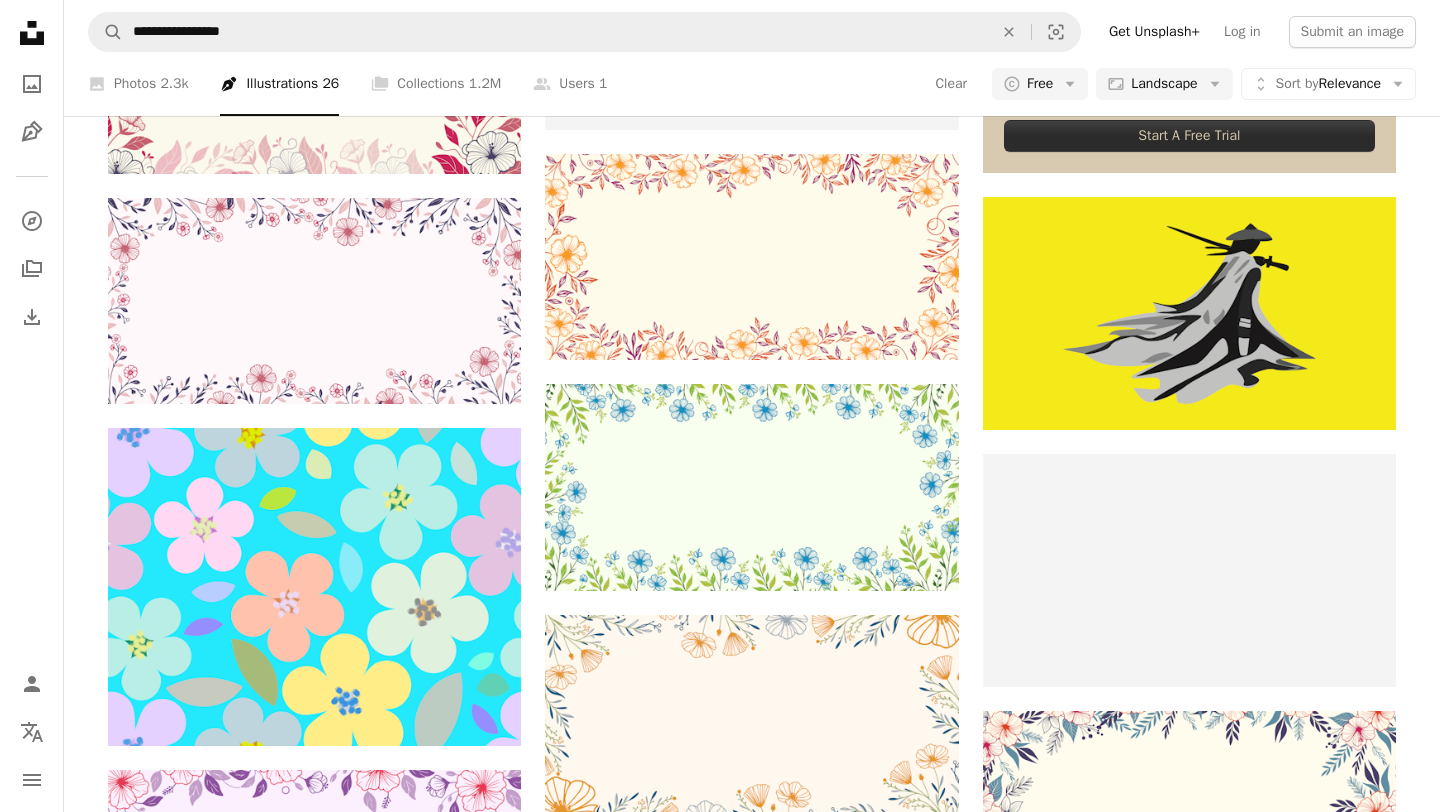 scroll, scrollTop: 1075, scrollLeft: 0, axis: vertical 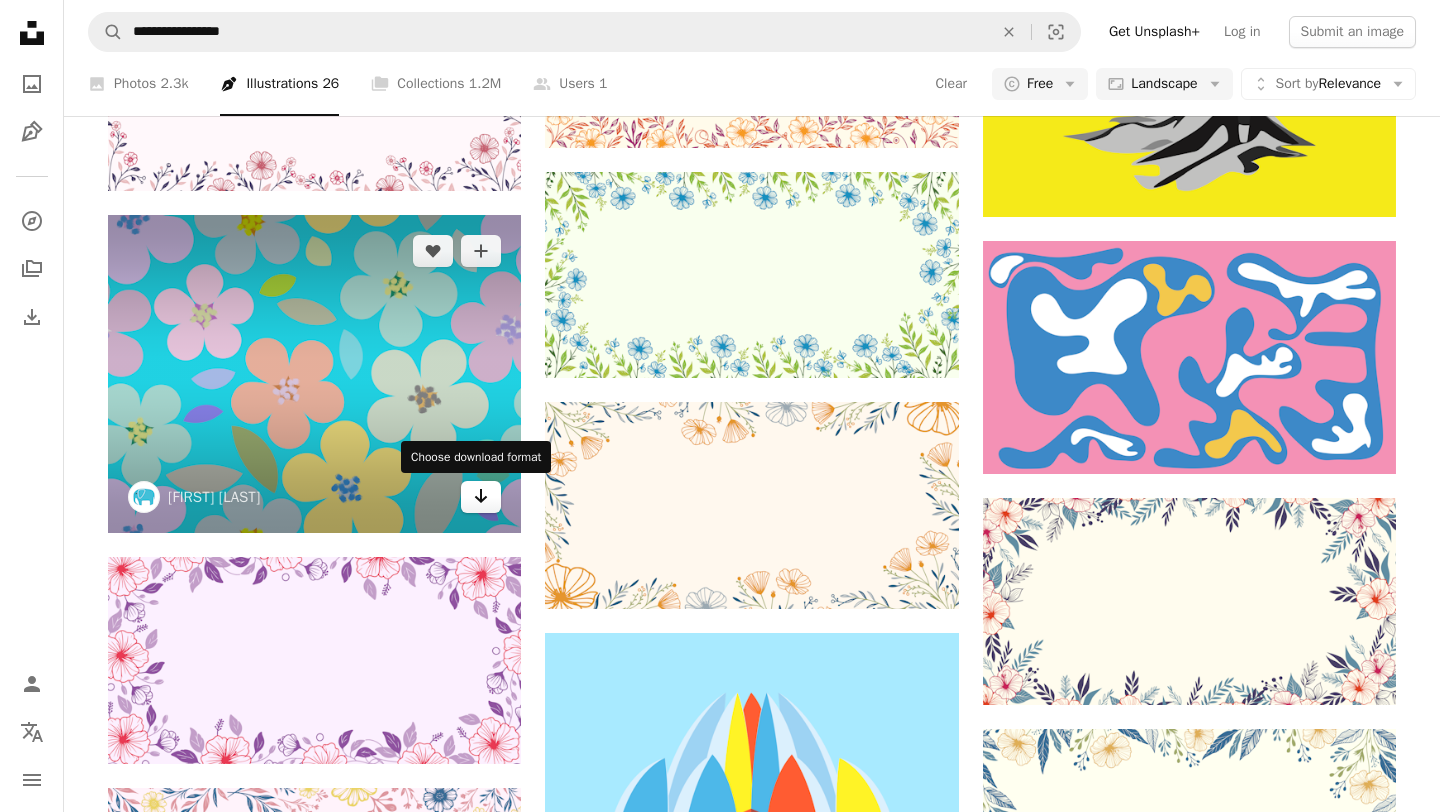 click on "Arrow pointing down" 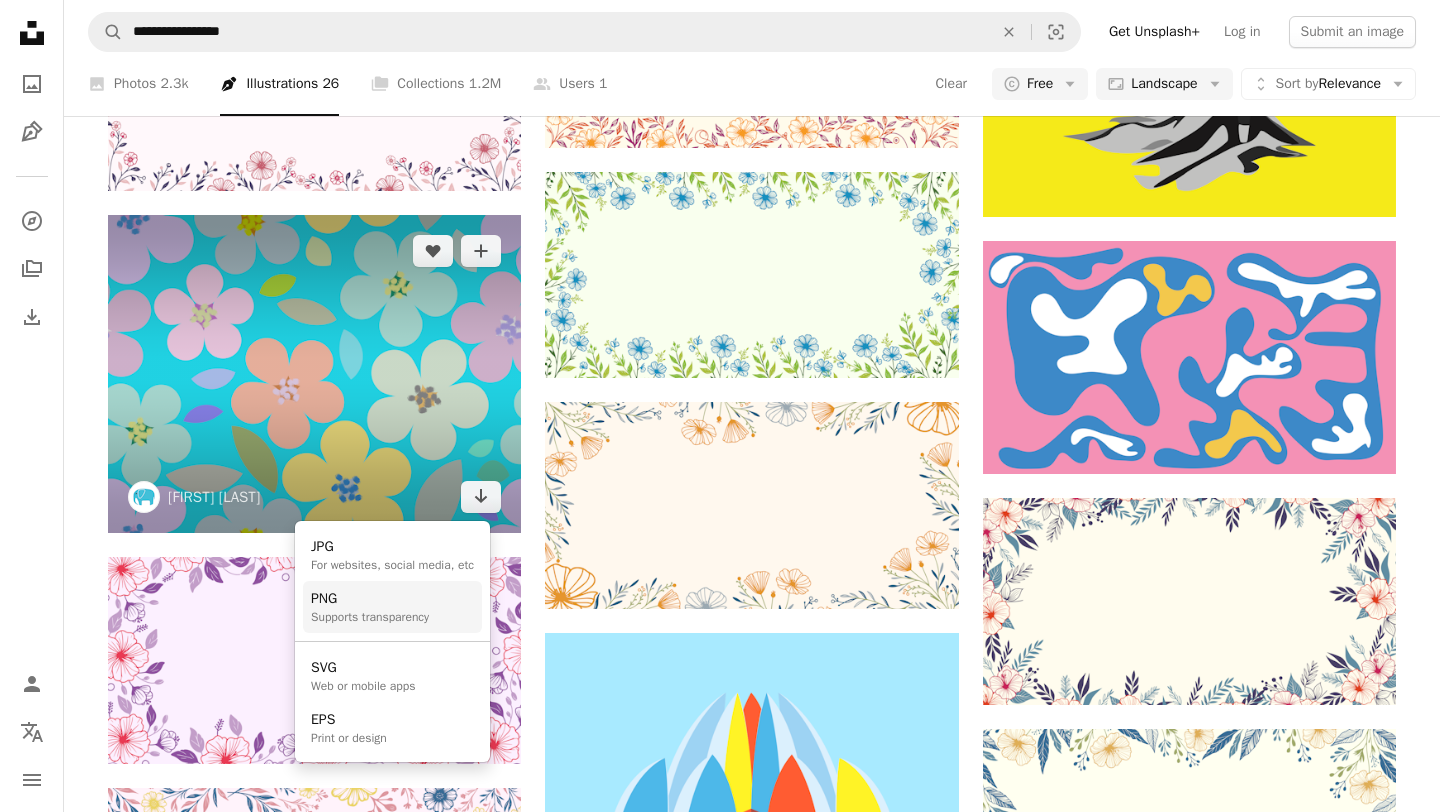 click on "PNG" at bounding box center [370, 599] 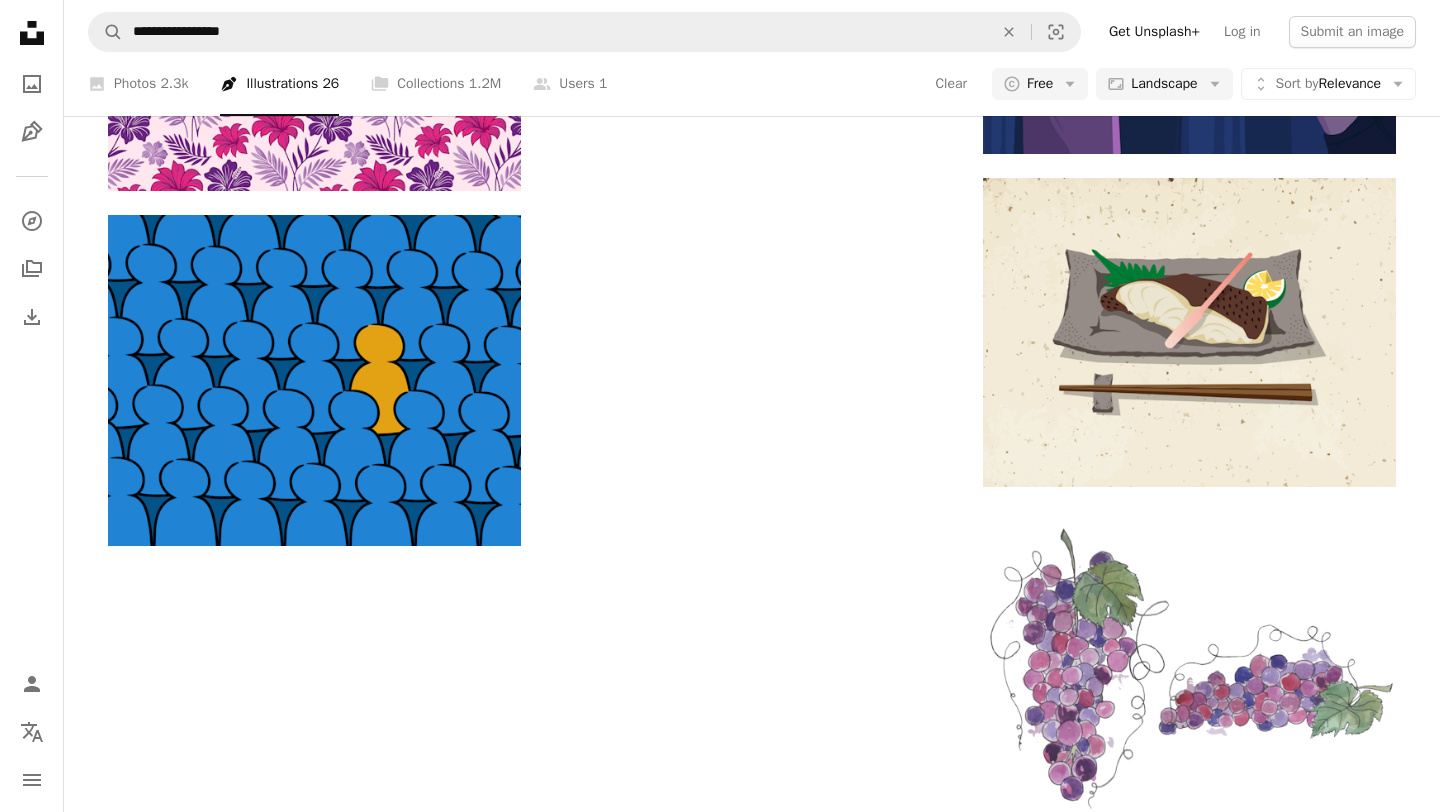 scroll, scrollTop: 24150, scrollLeft: 0, axis: vertical 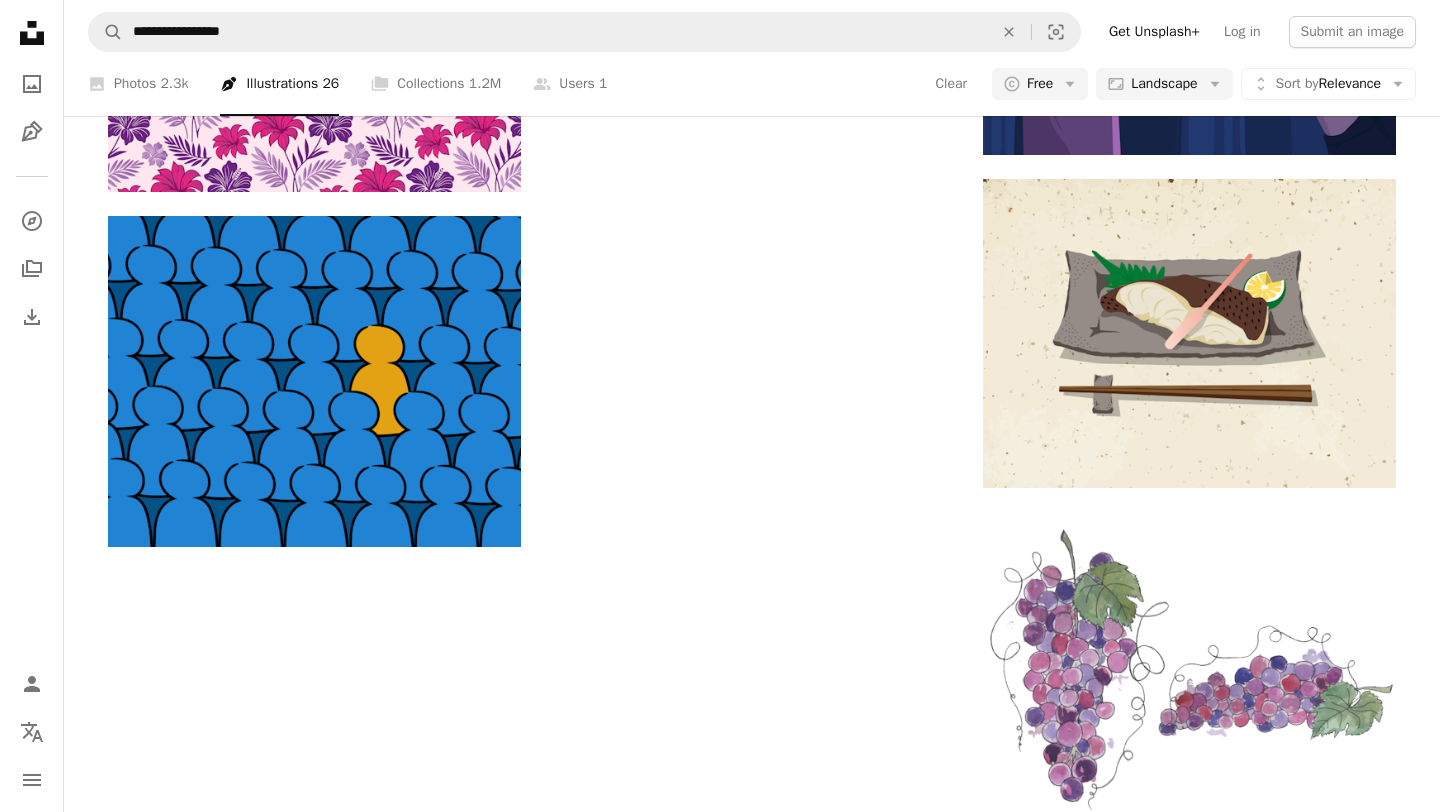 click on "A heart A plus sign [FIRST] [LAST] Available for hire A checkmark inside of a circle Arrow pointing down A heart A plus sign M [LAST] Available for hire A checkmark inside of a circle Arrow pointing down A heart A plus sign M [LAST] Available for hire A checkmark inside of a circle Arrow pointing down A heart A plus sign [FIRST] [LAST] Arrow pointing down A heart A plus sign M [LAST] Available for hire A checkmark inside of a circle Arrow pointing down A heart A plus sign M [LAST] Available for hire A checkmark inside of a circle Arrow pointing down A heart A plus sign [FIRST] [LAST] Arrow pointing down A heart A plus sign [FIRST] [LAST] Available for hire A checkmark inside of a circle Arrow pointing down A heart A plus sign M [LAST] Available for hire A checkmark inside of a circle Arrow pointing down A heart A plus sign [FIRST] [LAST] Arrow pointing down On-brand and on budget images for your next campaign Learn More A heart A plus sign M [LAST] Available for hire A heart H M" at bounding box center [752, -11409] 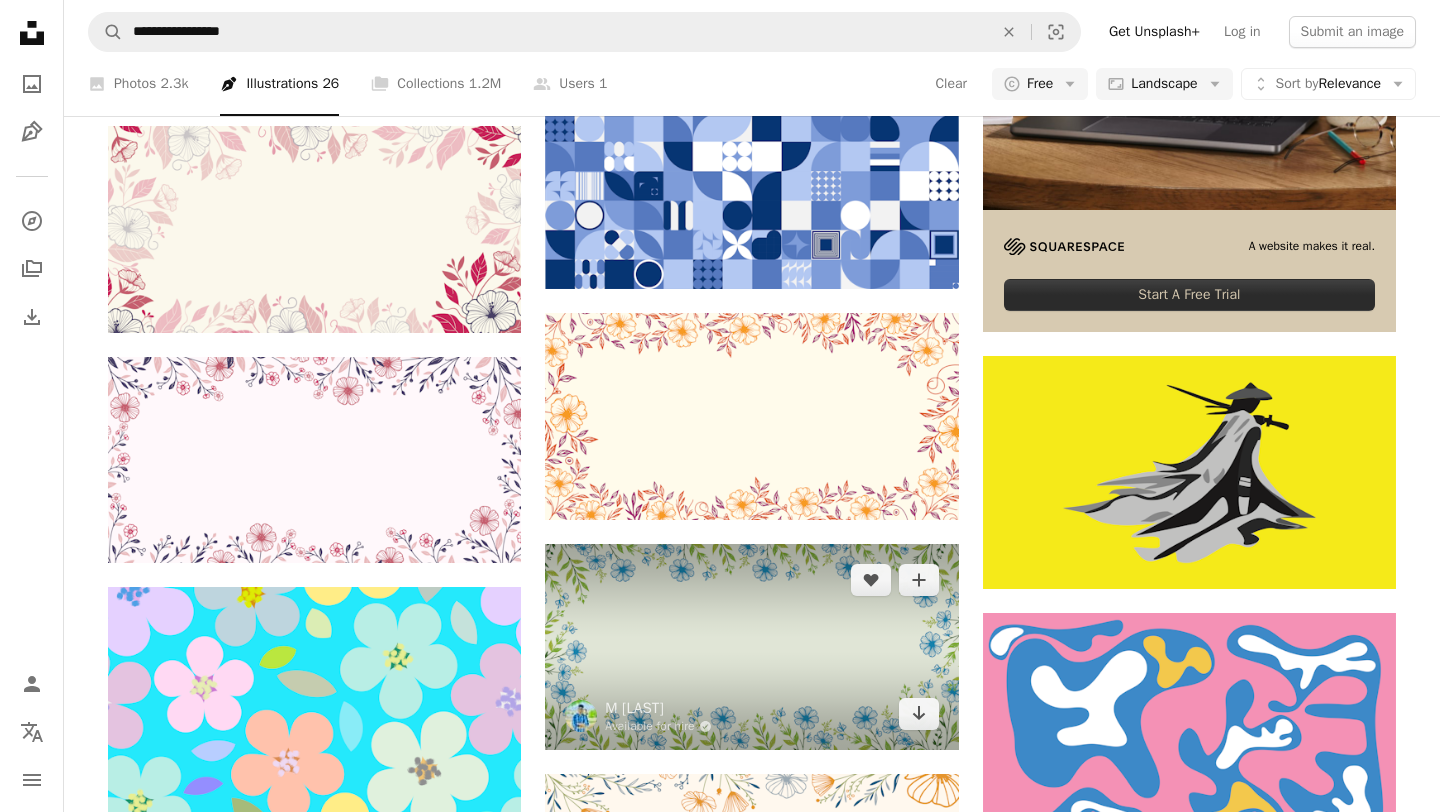 scroll, scrollTop: 0, scrollLeft: 0, axis: both 